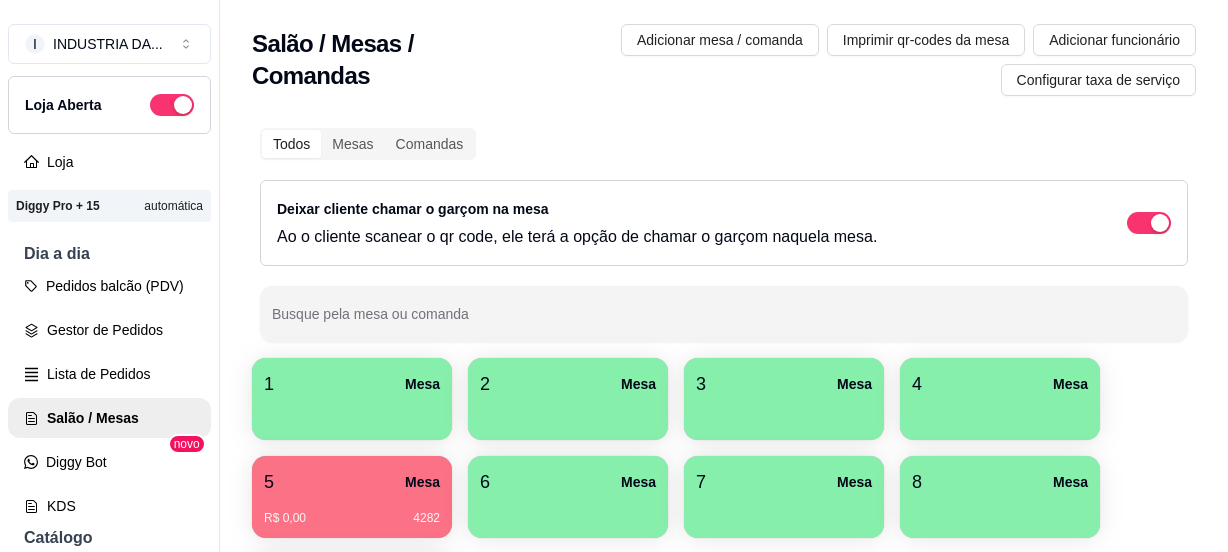 scroll, scrollTop: 0, scrollLeft: 0, axis: both 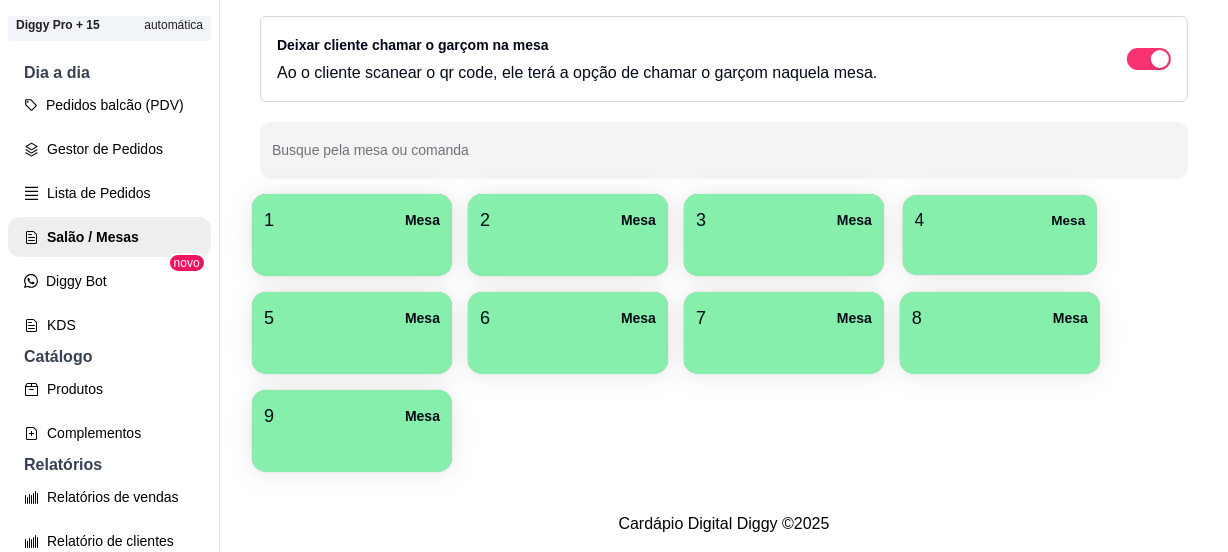 click at bounding box center (1000, 248) 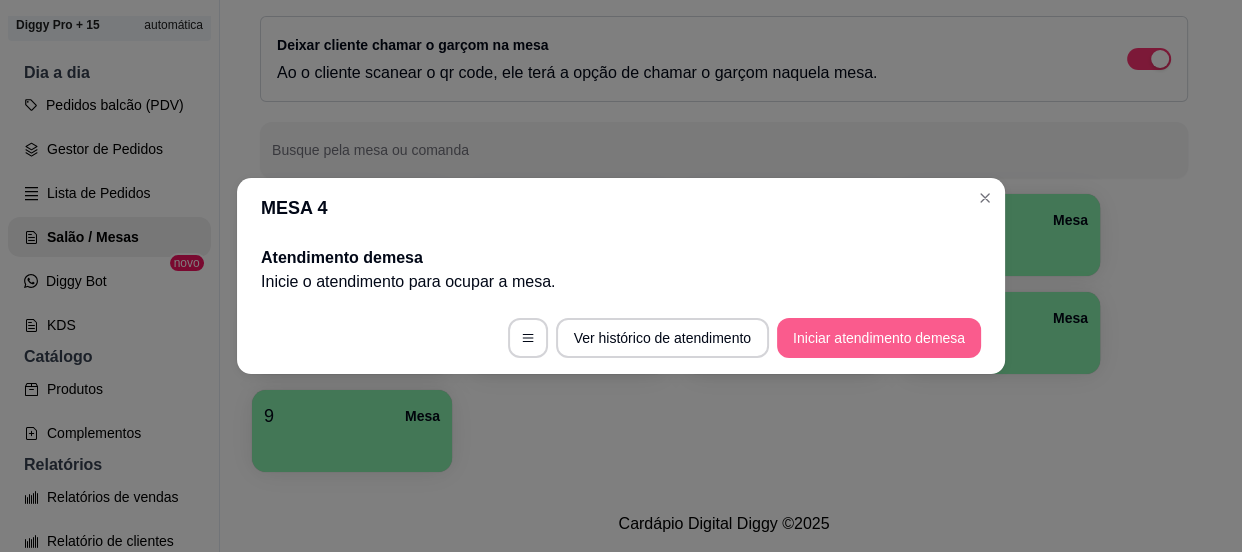 click on "Iniciar atendimento de  mesa" at bounding box center (879, 338) 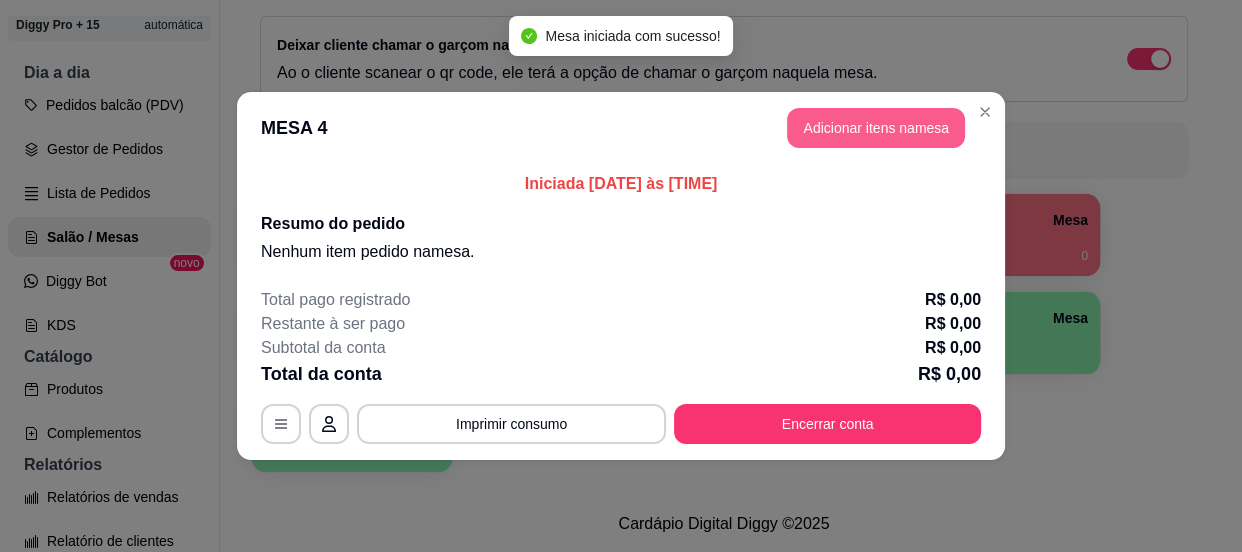click on "Adicionar itens na  mesa" at bounding box center [876, 128] 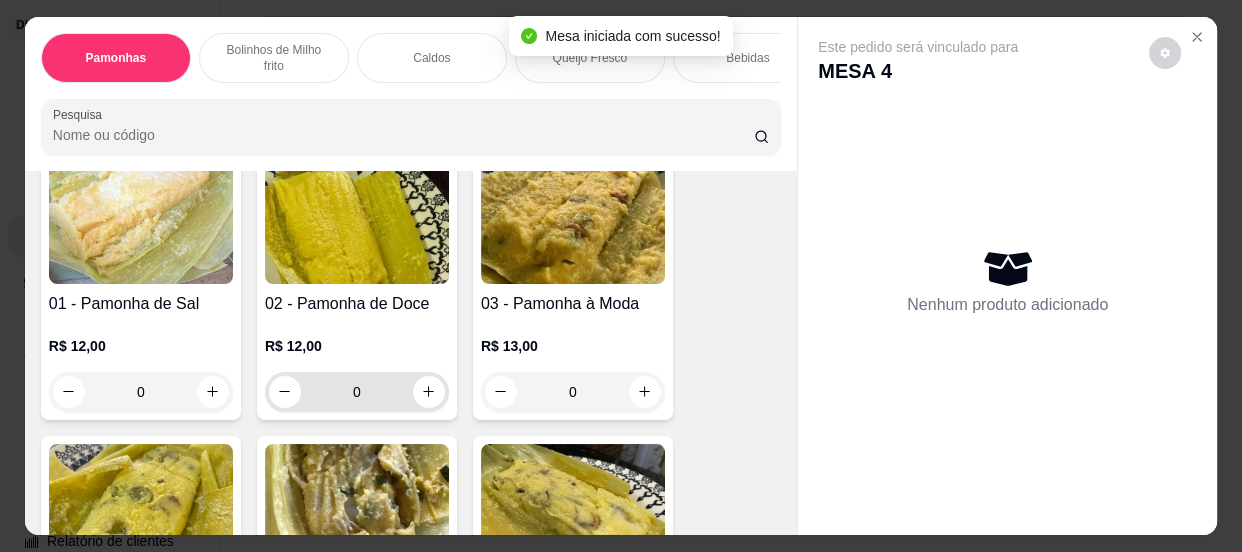 scroll, scrollTop: 181, scrollLeft: 0, axis: vertical 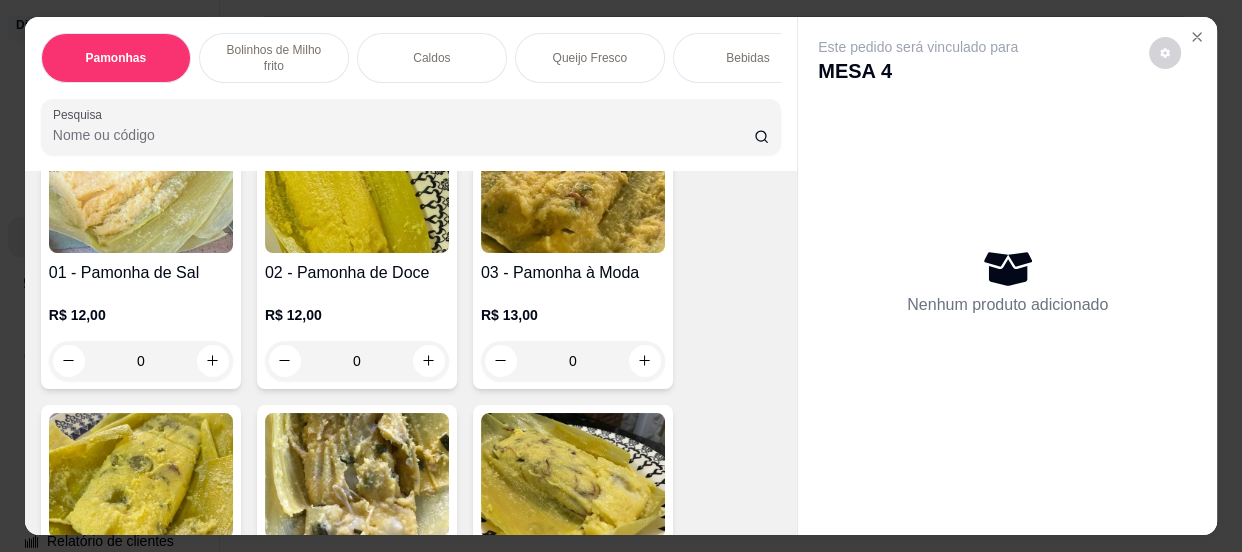 click on "0" at bounding box center (357, 361) 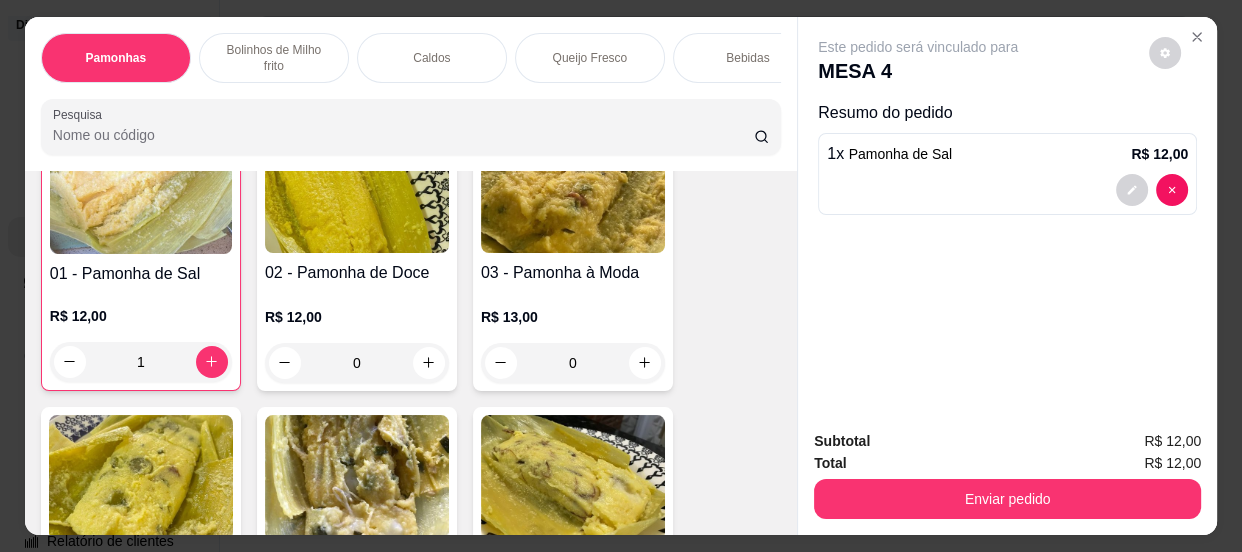 scroll, scrollTop: 182, scrollLeft: 0, axis: vertical 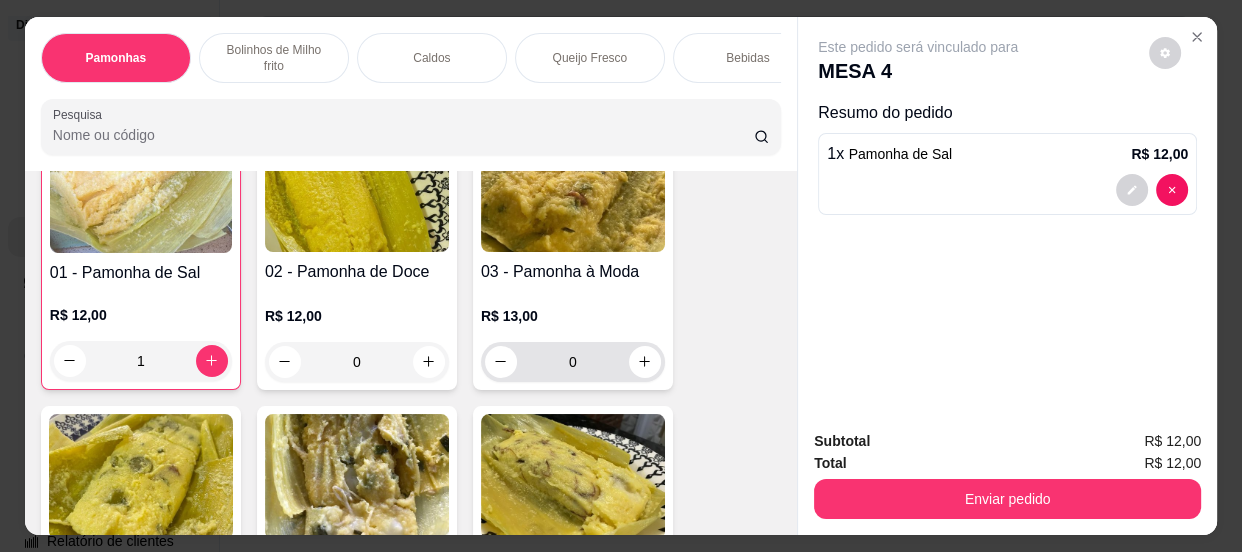 type on "1" 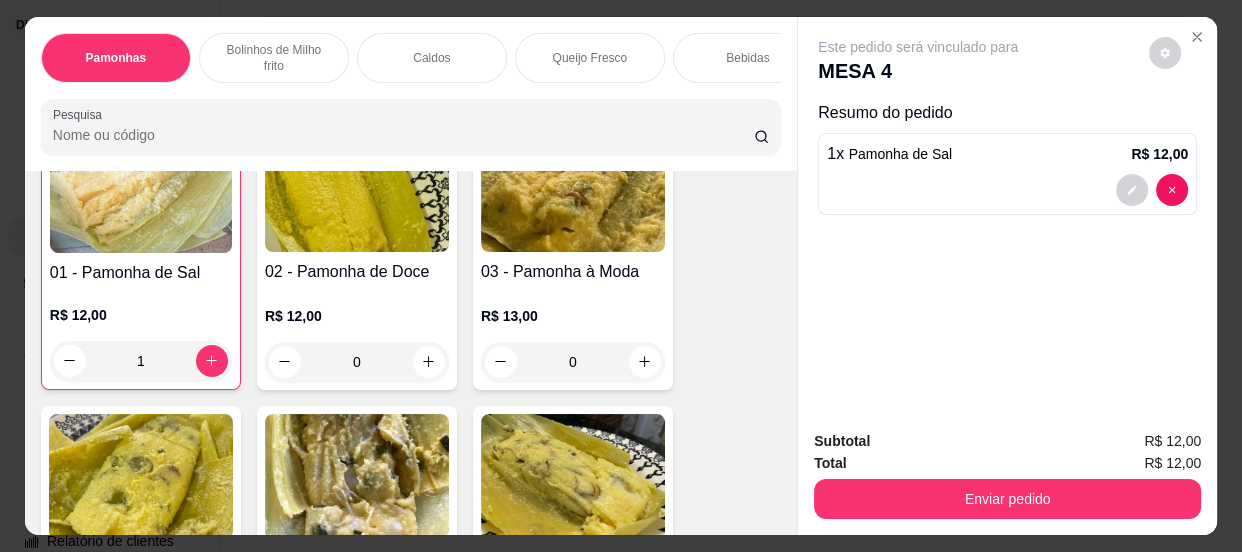 click on "0" at bounding box center (573, 362) 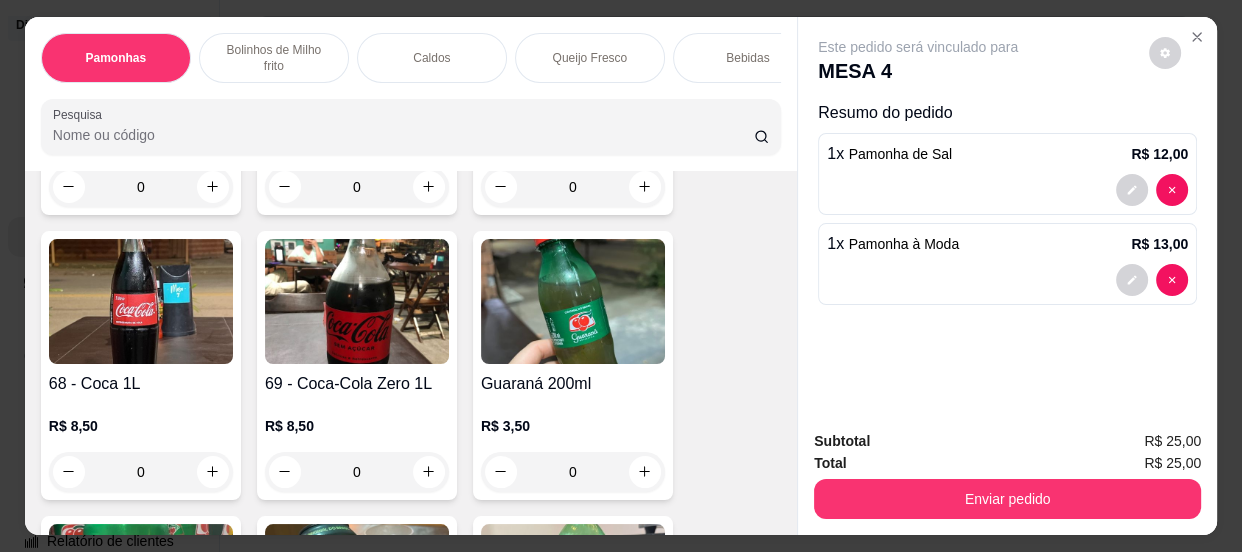 scroll, scrollTop: 2910, scrollLeft: 0, axis: vertical 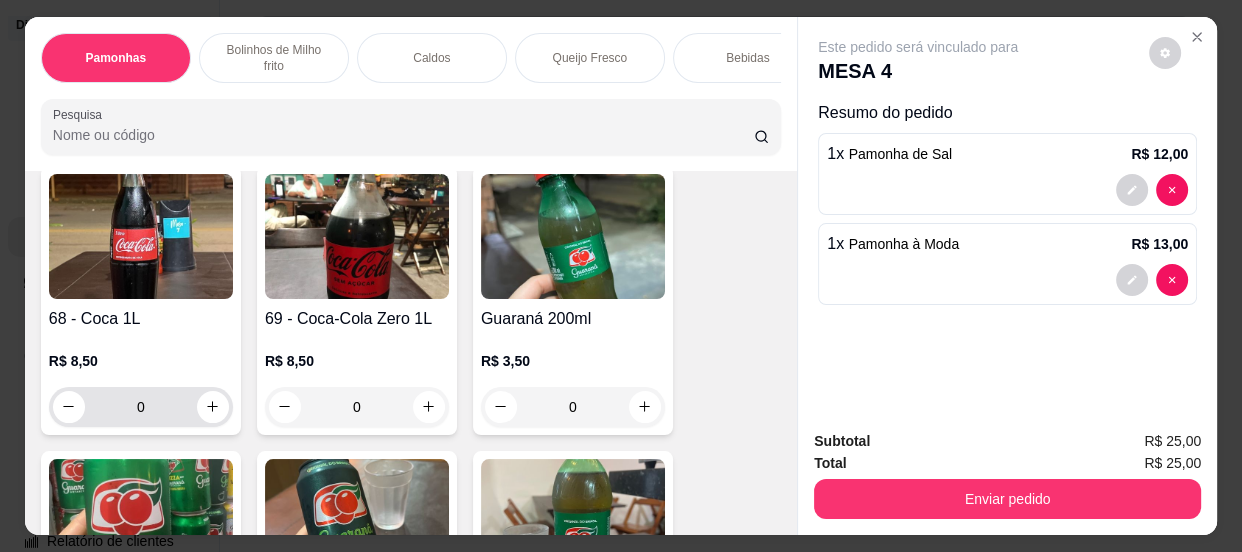 type on "1" 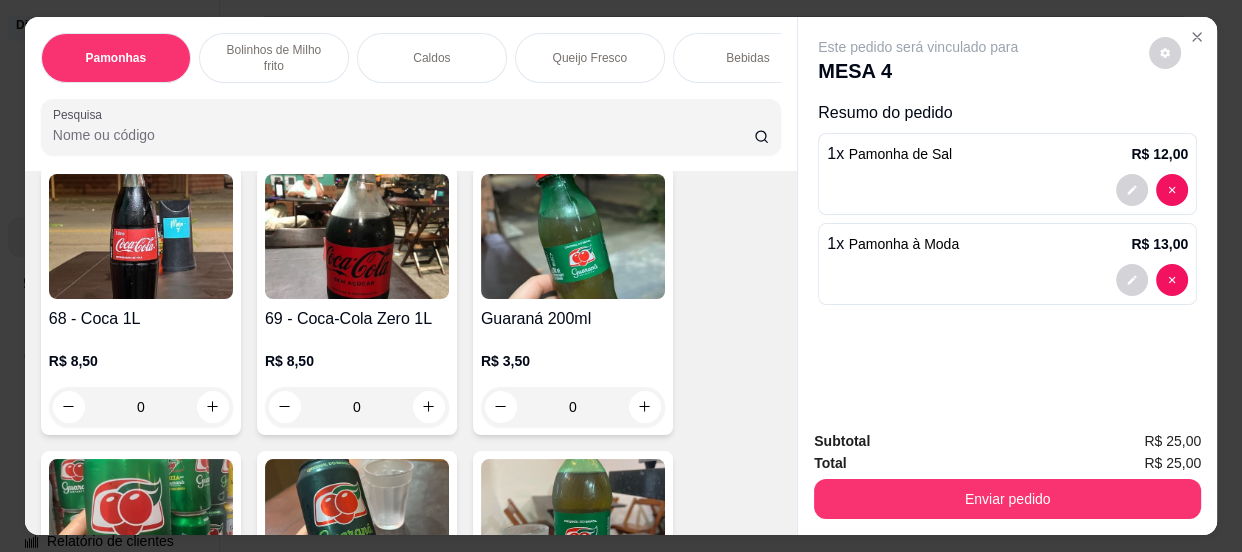 click on "0" at bounding box center [141, 407] 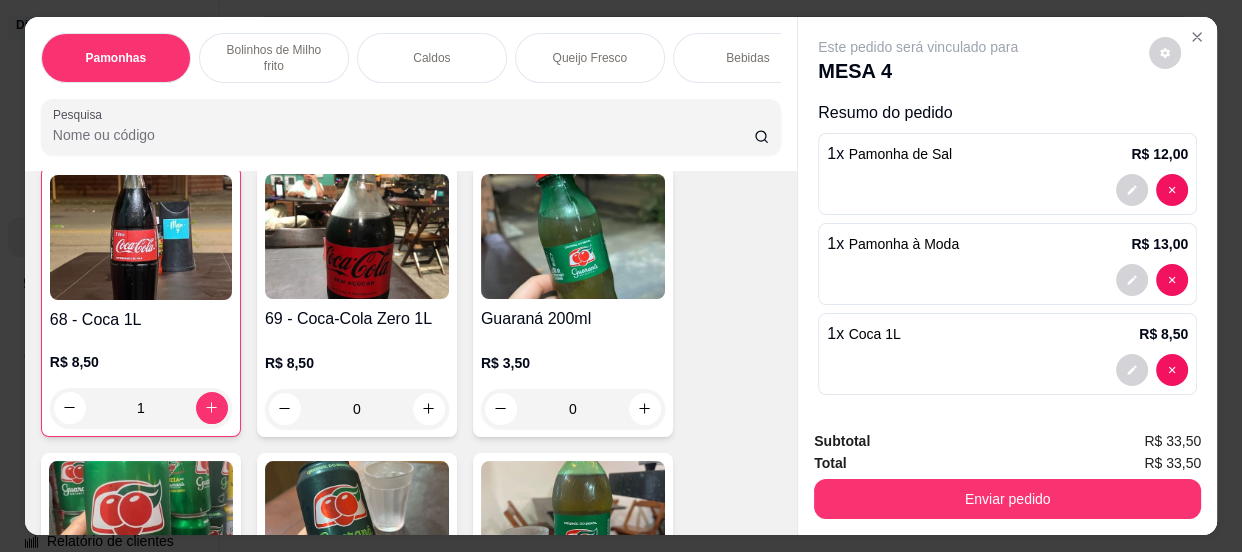 scroll, scrollTop: 2910, scrollLeft: 0, axis: vertical 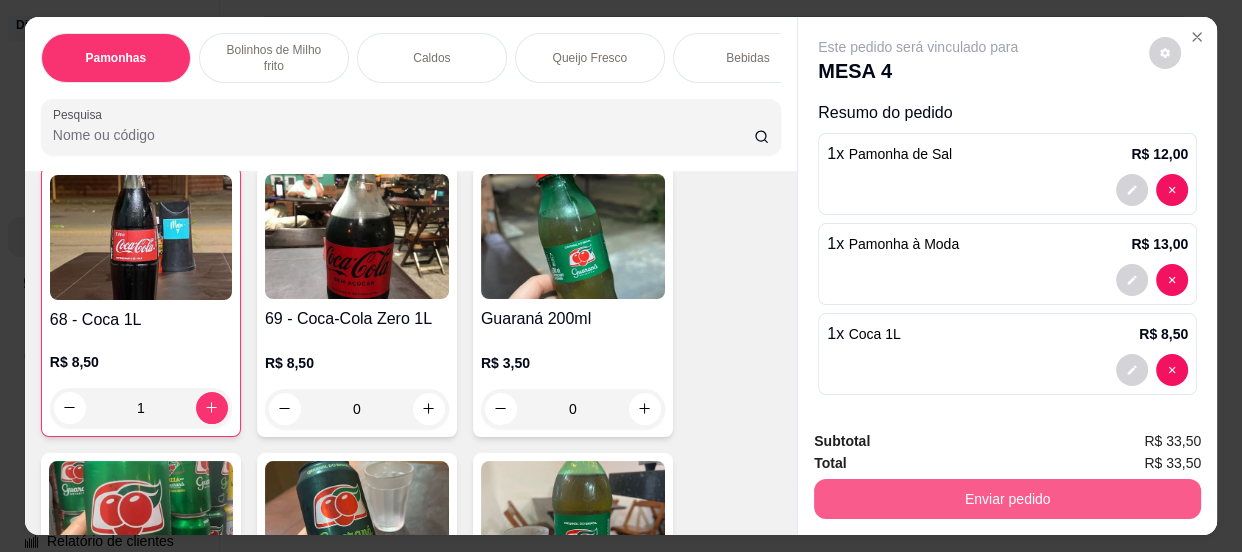type on "1" 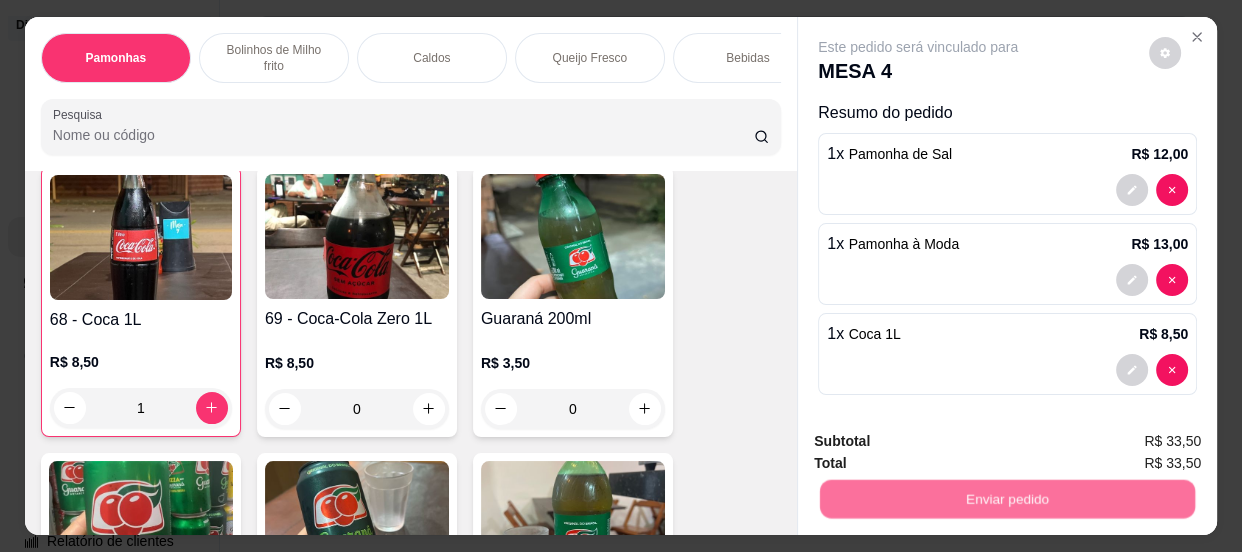 click on "Não registrar e enviar pedido" at bounding box center [942, 442] 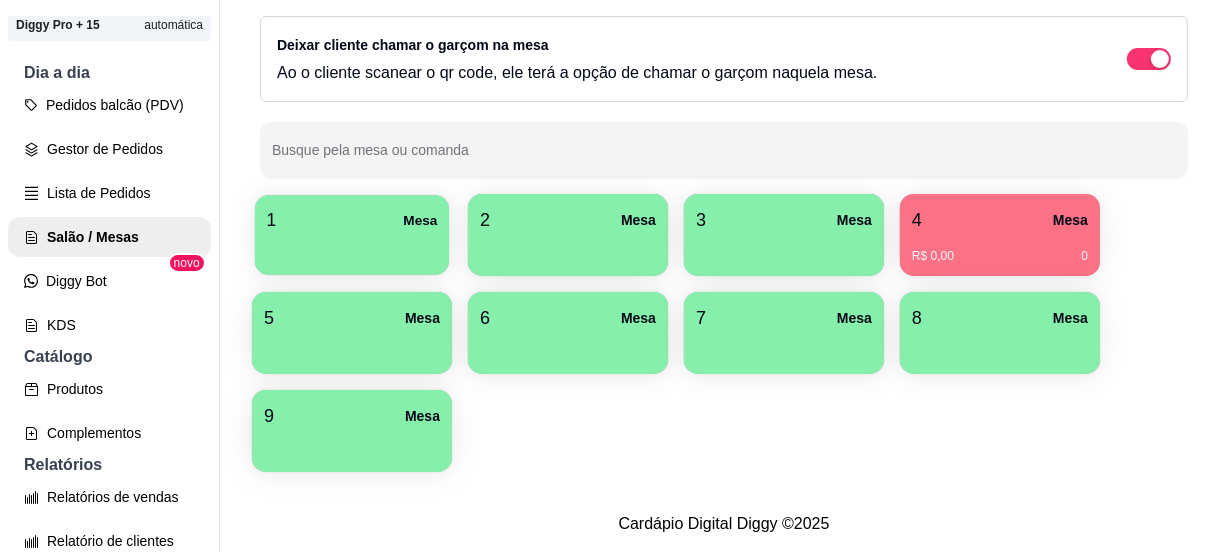 click at bounding box center (352, 248) 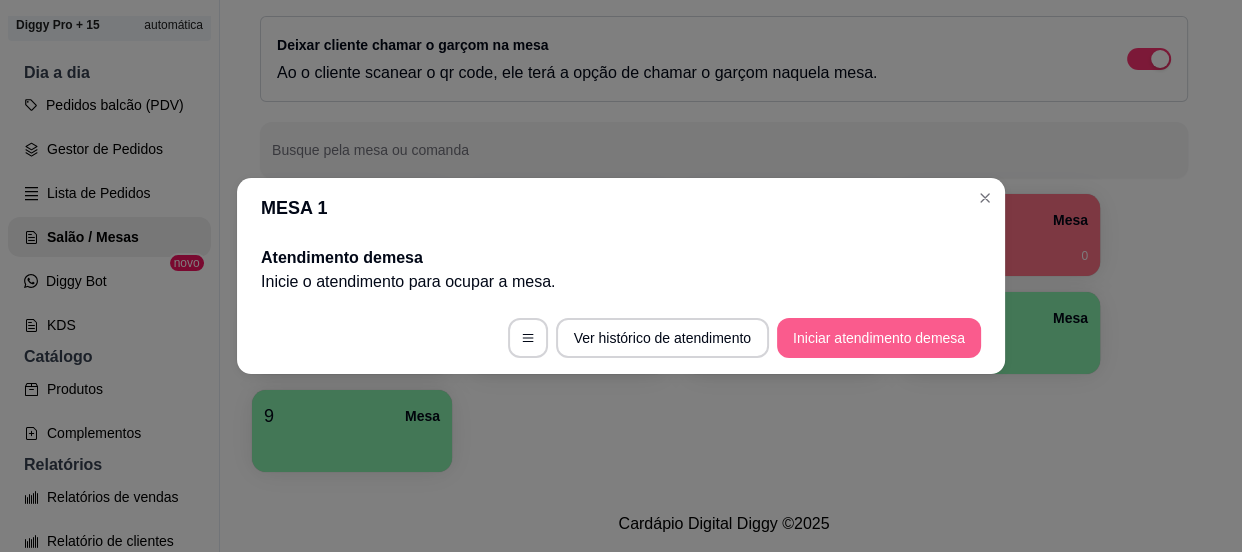 click on "Iniciar atendimento de  mesa" at bounding box center (879, 338) 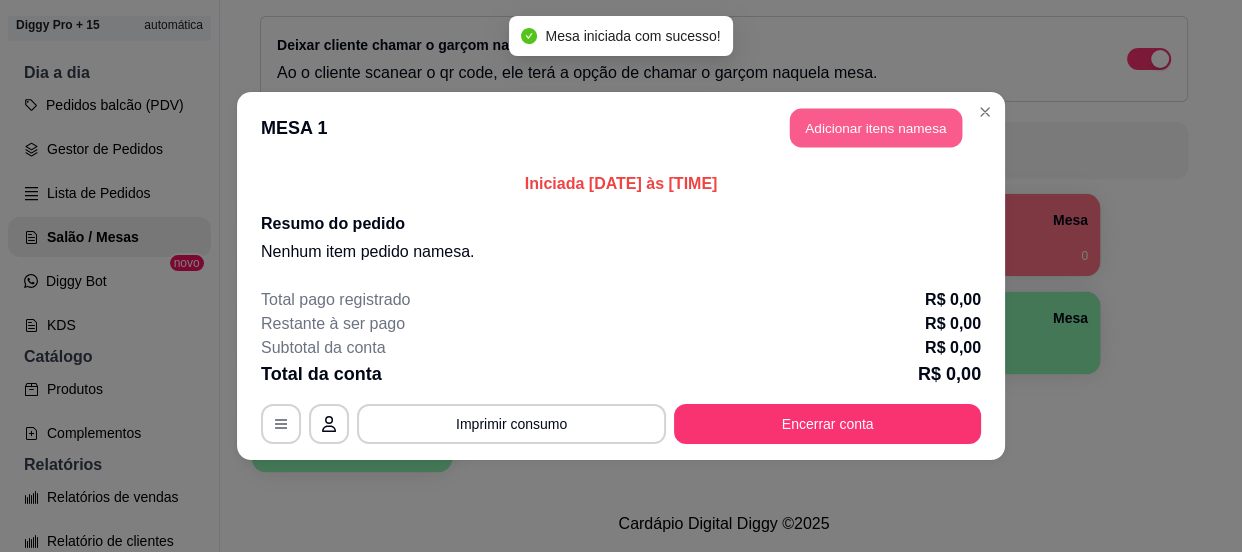 click on "Adicionar itens na  mesa" at bounding box center [876, 128] 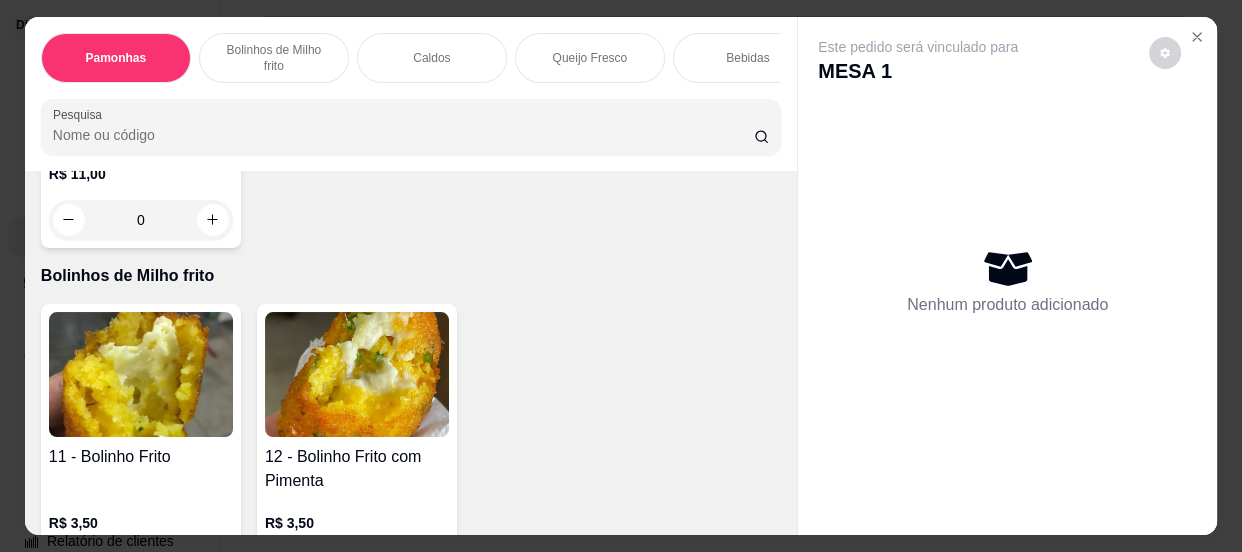 scroll, scrollTop: 1272, scrollLeft: 0, axis: vertical 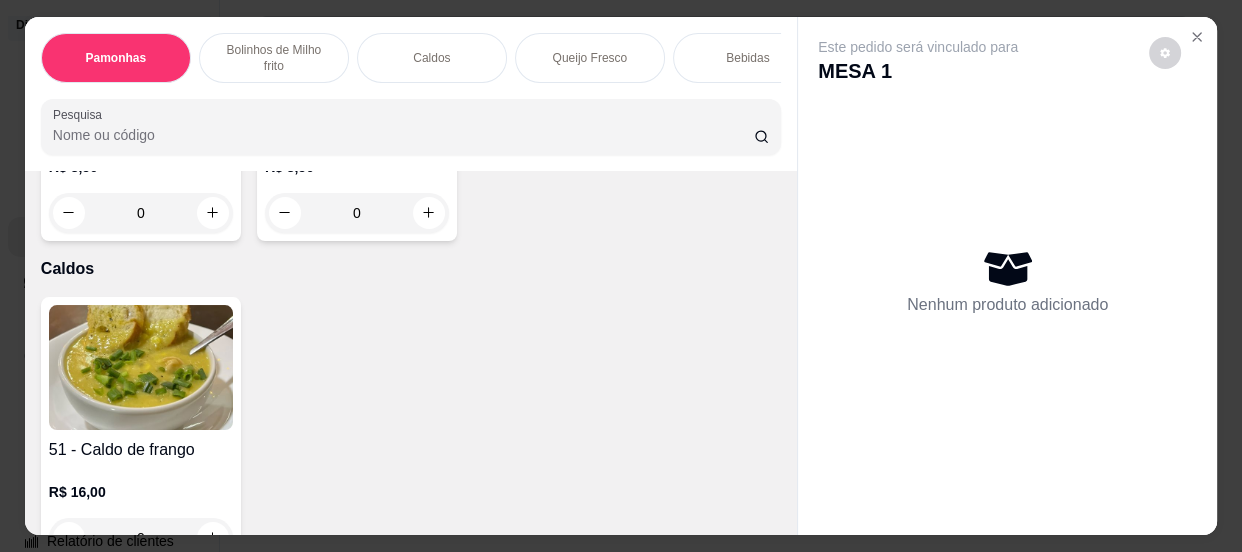 click on "0" at bounding box center (357, 213) 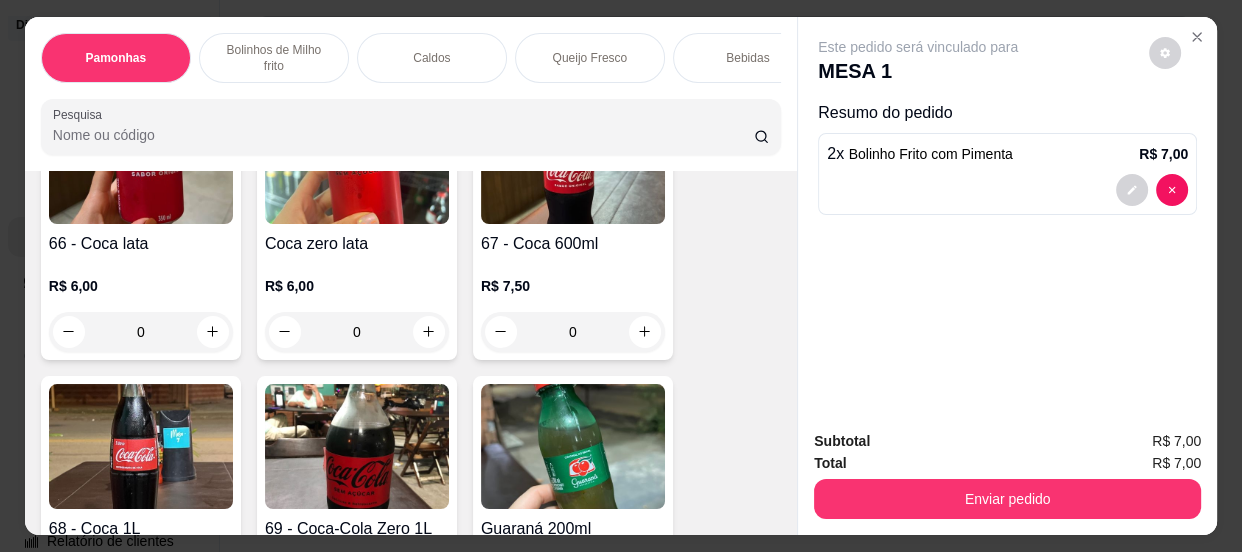 scroll, scrollTop: 2729, scrollLeft: 0, axis: vertical 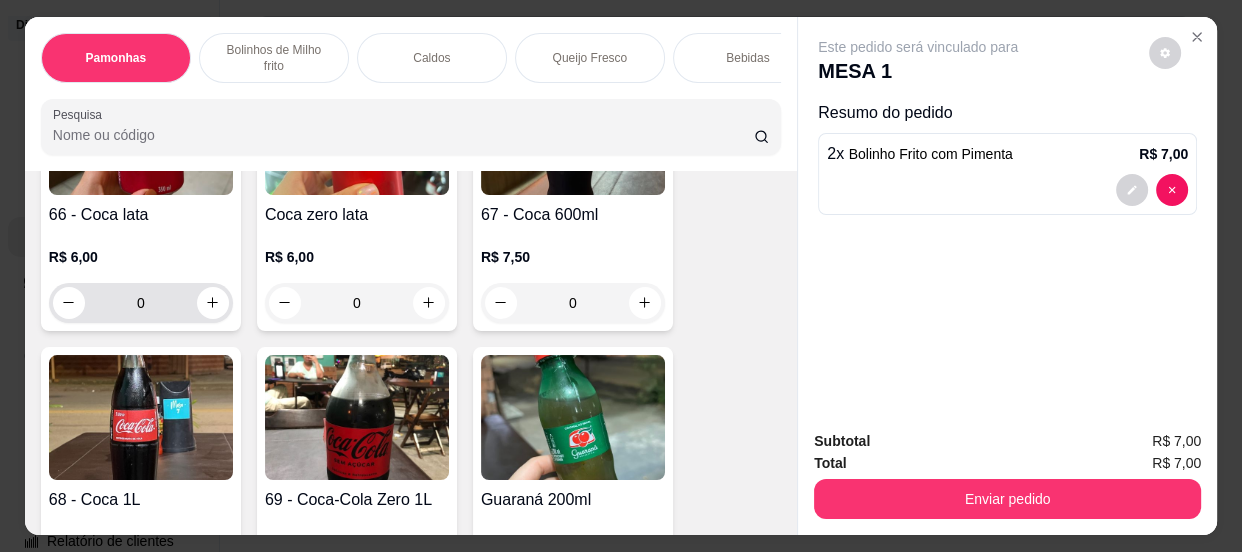 type on "2" 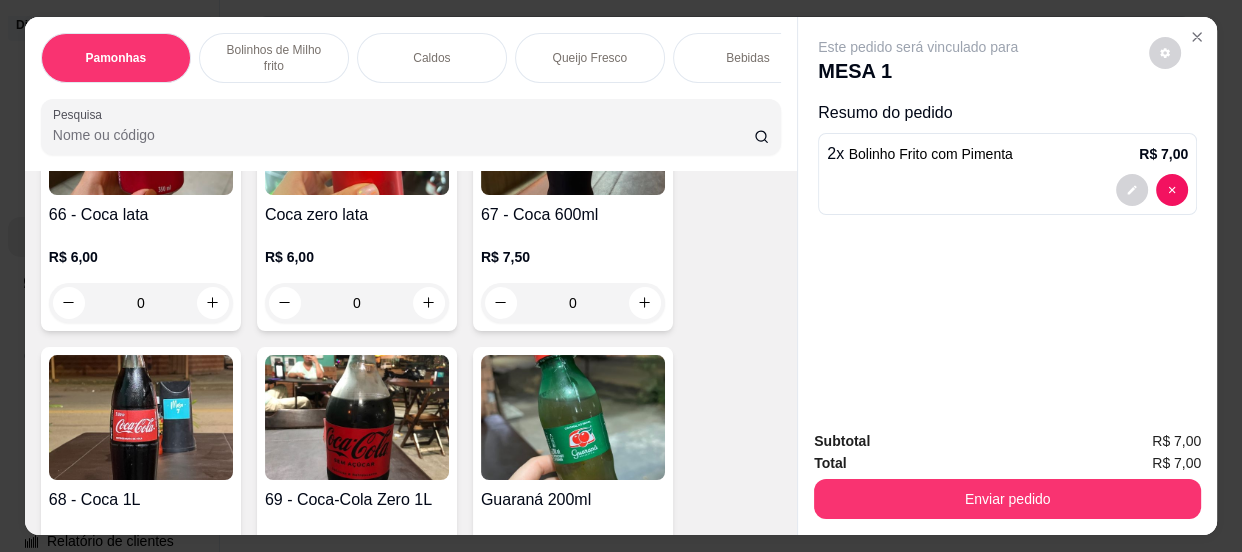 click on "0" at bounding box center (141, 303) 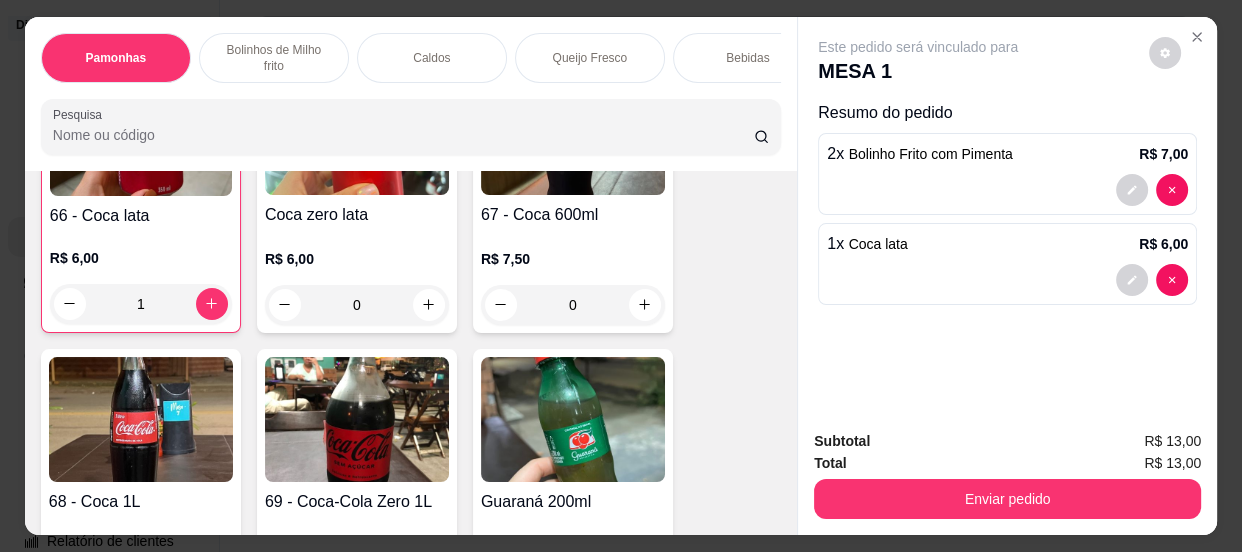 scroll, scrollTop: 2730, scrollLeft: 0, axis: vertical 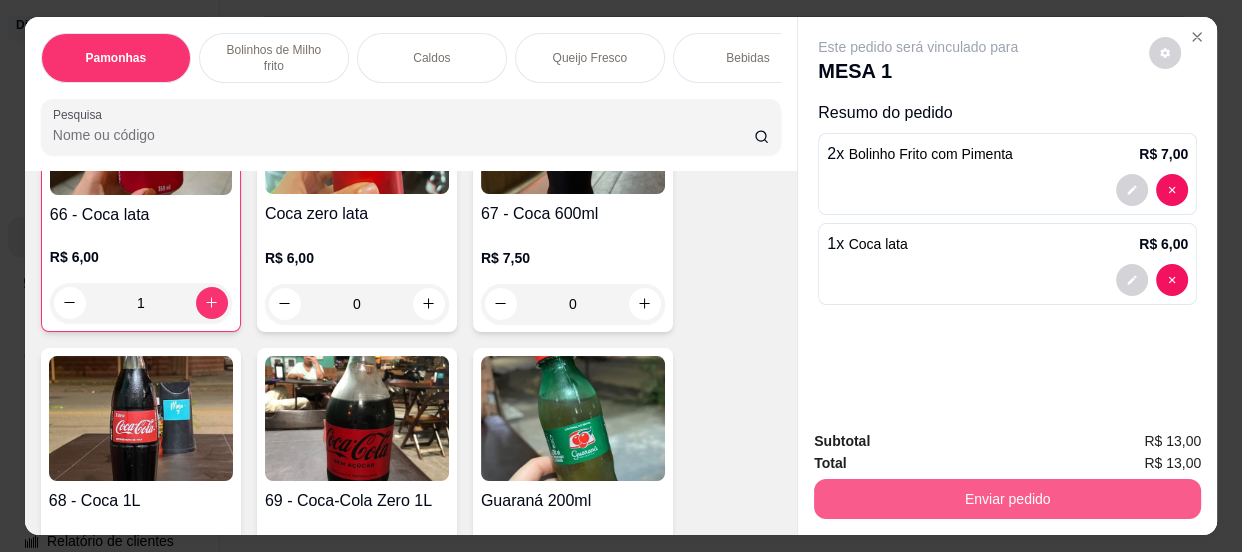 type on "1" 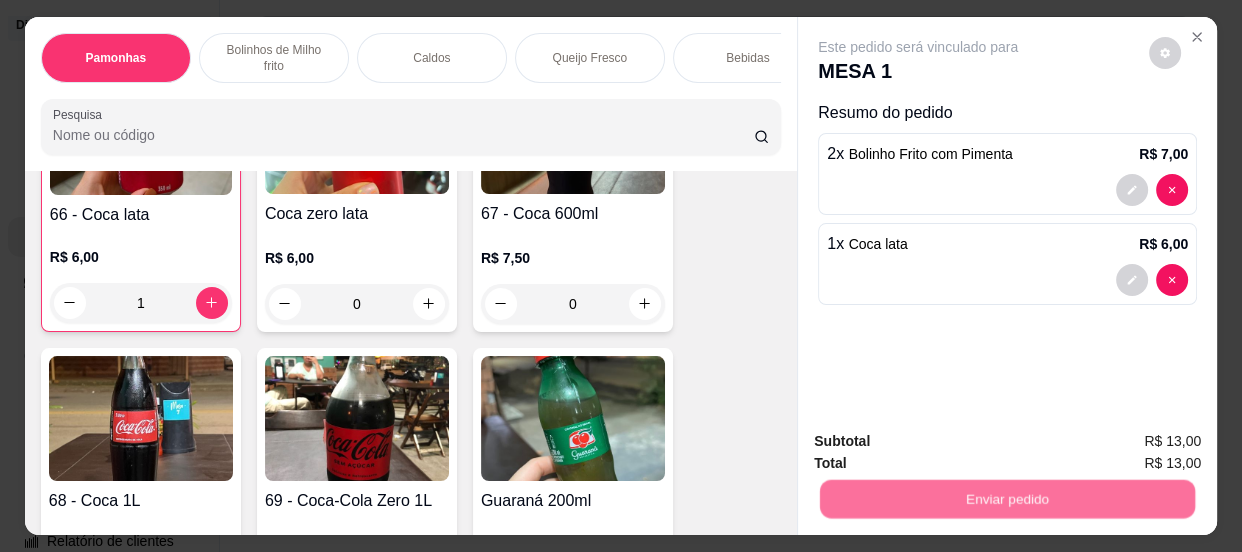 click on "Não registrar e enviar pedido" at bounding box center (942, 443) 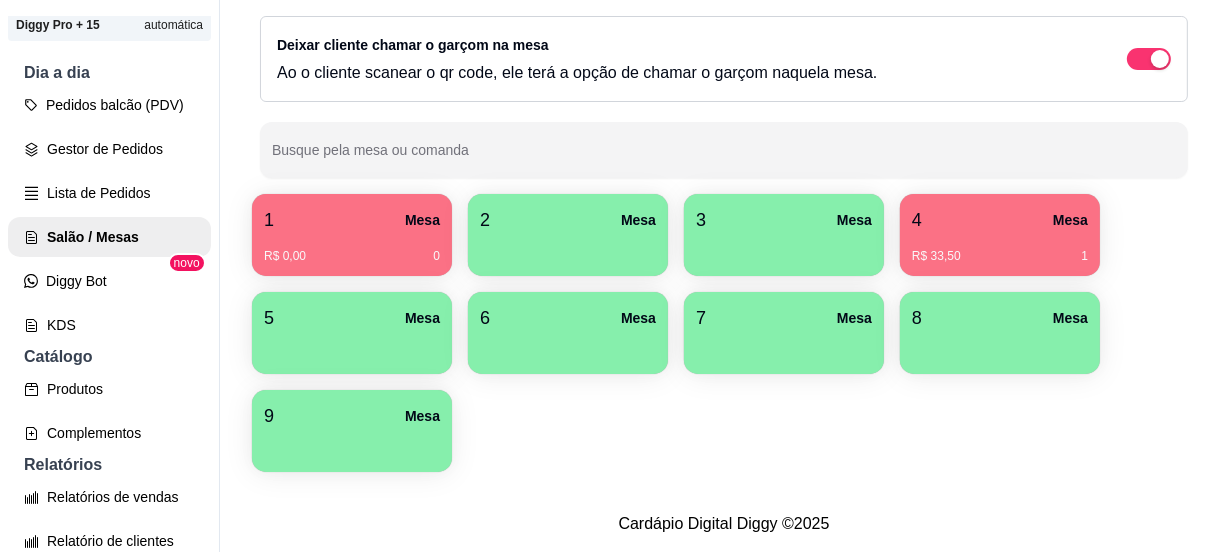 click on "8 Mesa" at bounding box center (1000, 318) 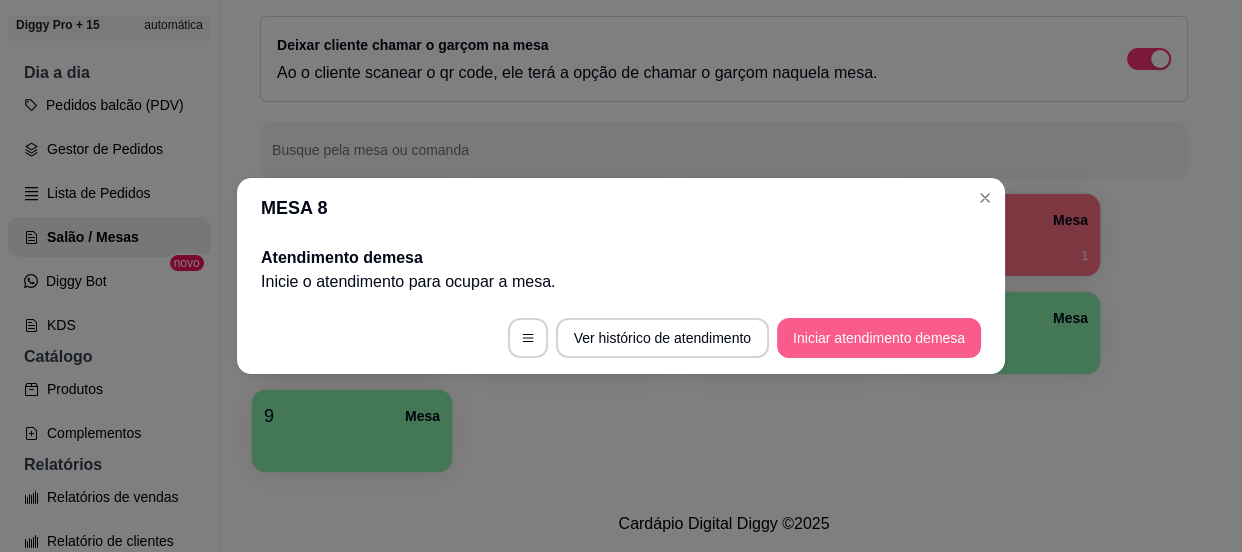 click on "Iniciar atendimento de  mesa" at bounding box center (879, 338) 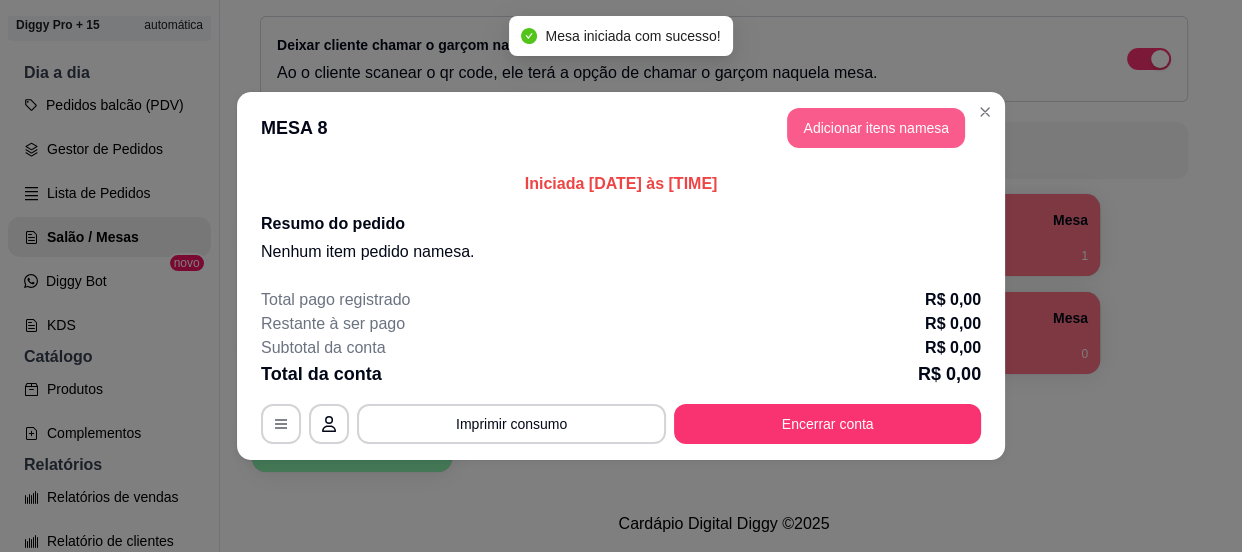 click on "Adicionar itens na  mesa" at bounding box center [876, 128] 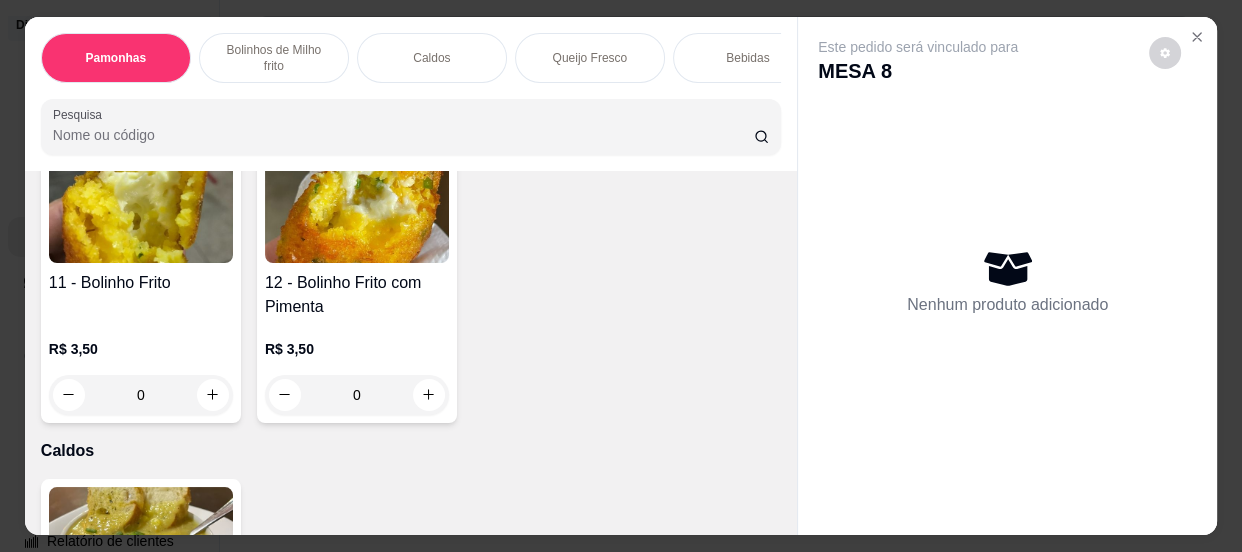 scroll, scrollTop: 909, scrollLeft: 0, axis: vertical 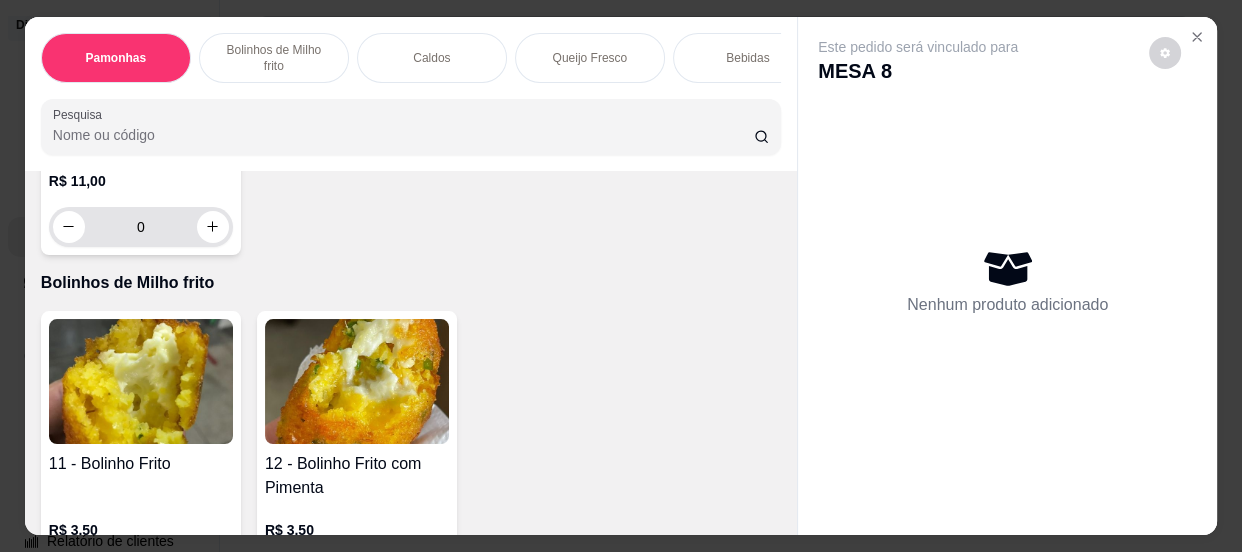 click on "0" at bounding box center [141, 227] 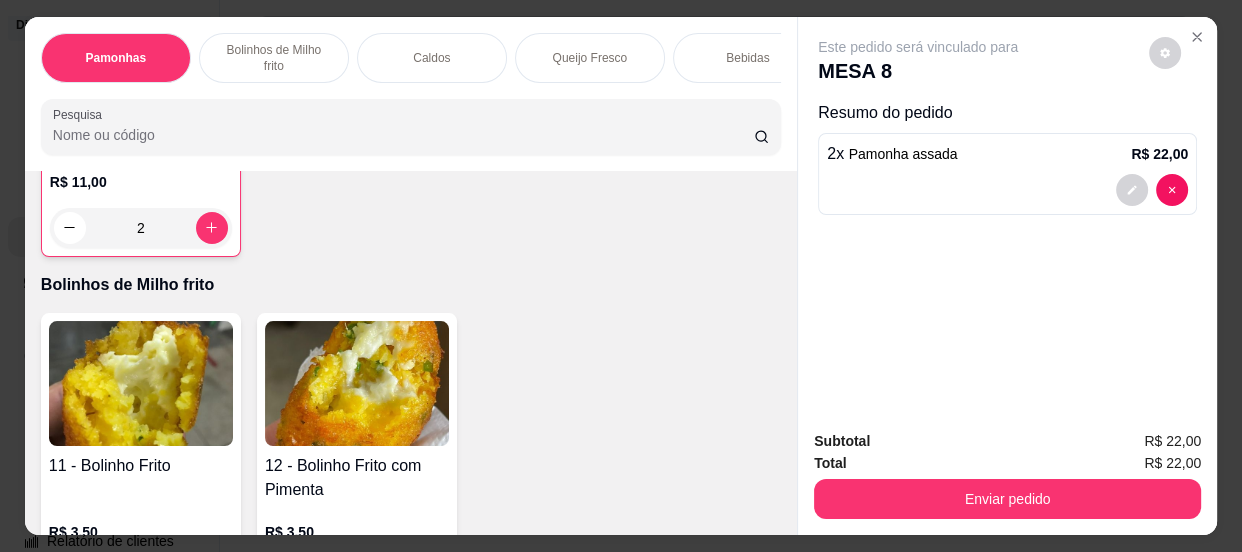 scroll, scrollTop: 910, scrollLeft: 0, axis: vertical 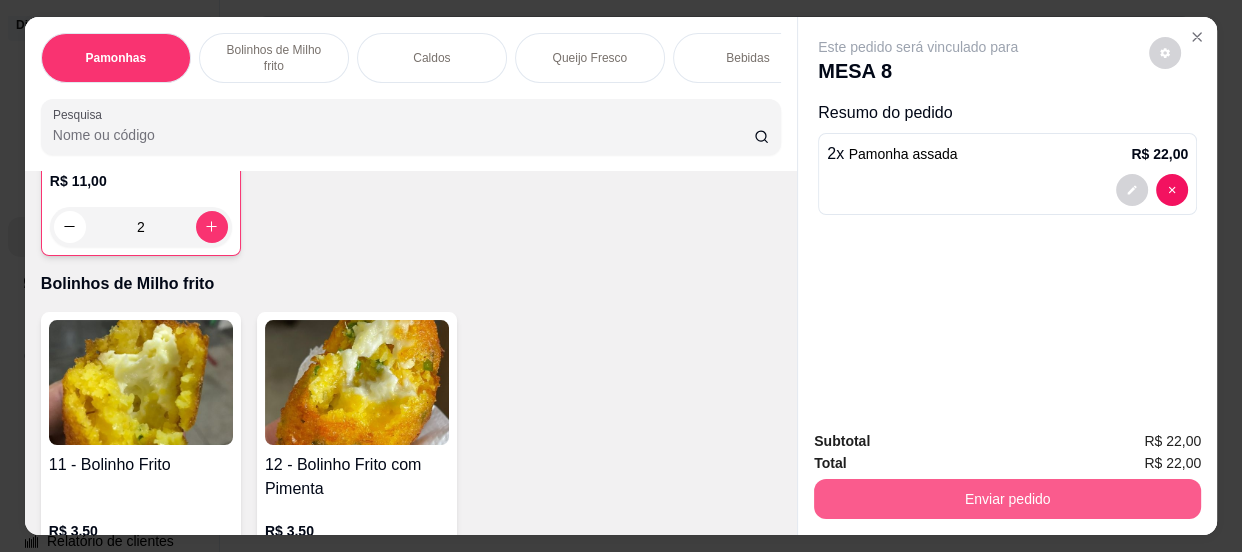 type on "2" 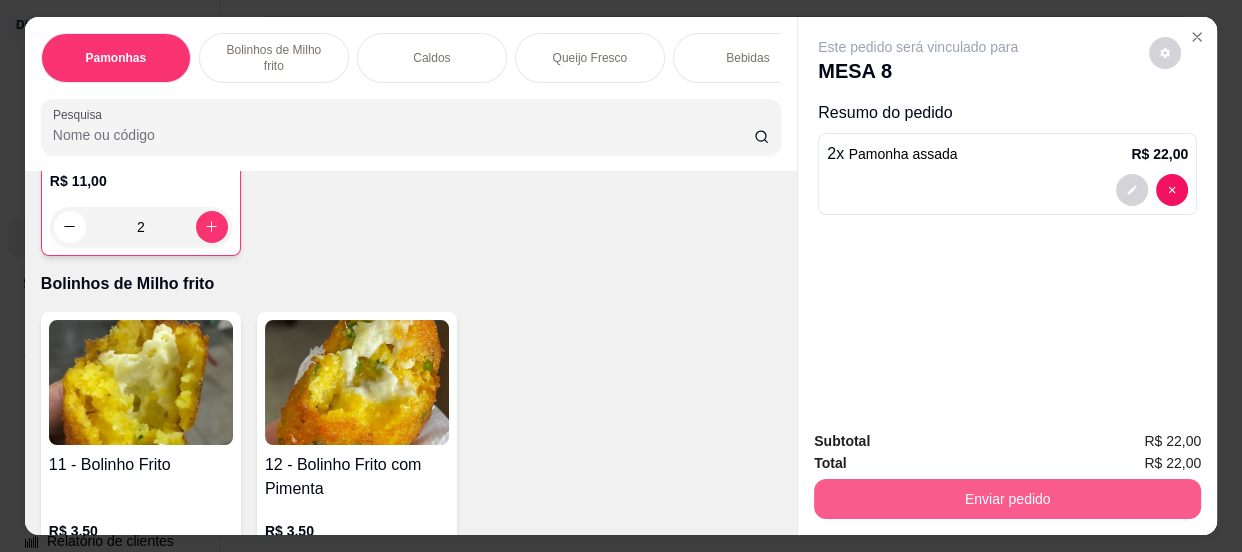 click on "Enviar pedido" at bounding box center (1007, 499) 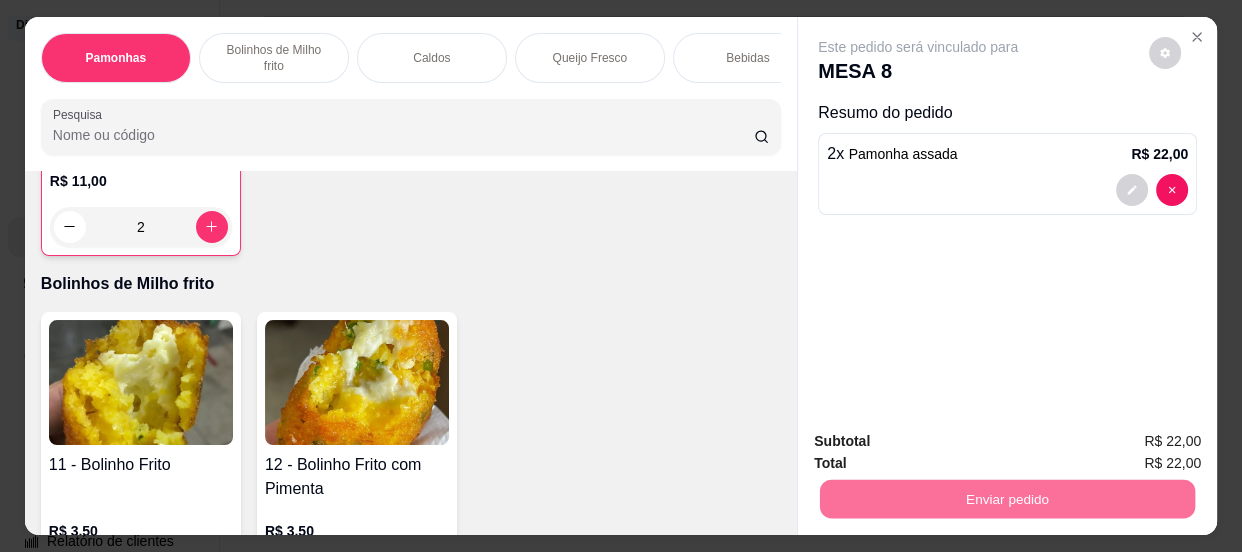 click on "Não registrar e enviar pedido" at bounding box center [942, 443] 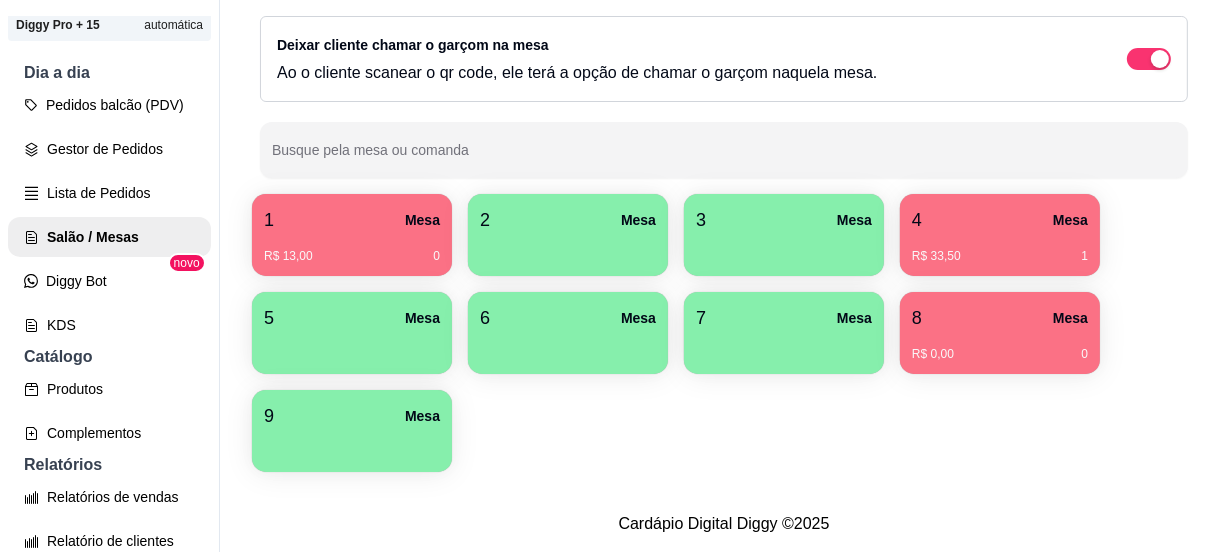 click on "R$ 33,50 1" at bounding box center (1000, 249) 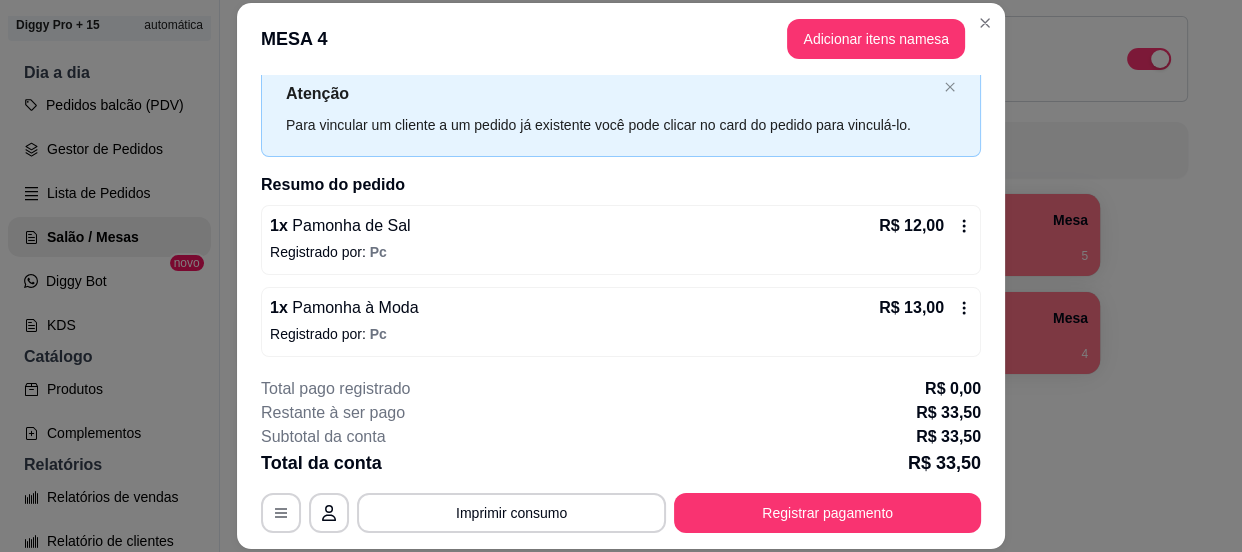 scroll, scrollTop: 143, scrollLeft: 0, axis: vertical 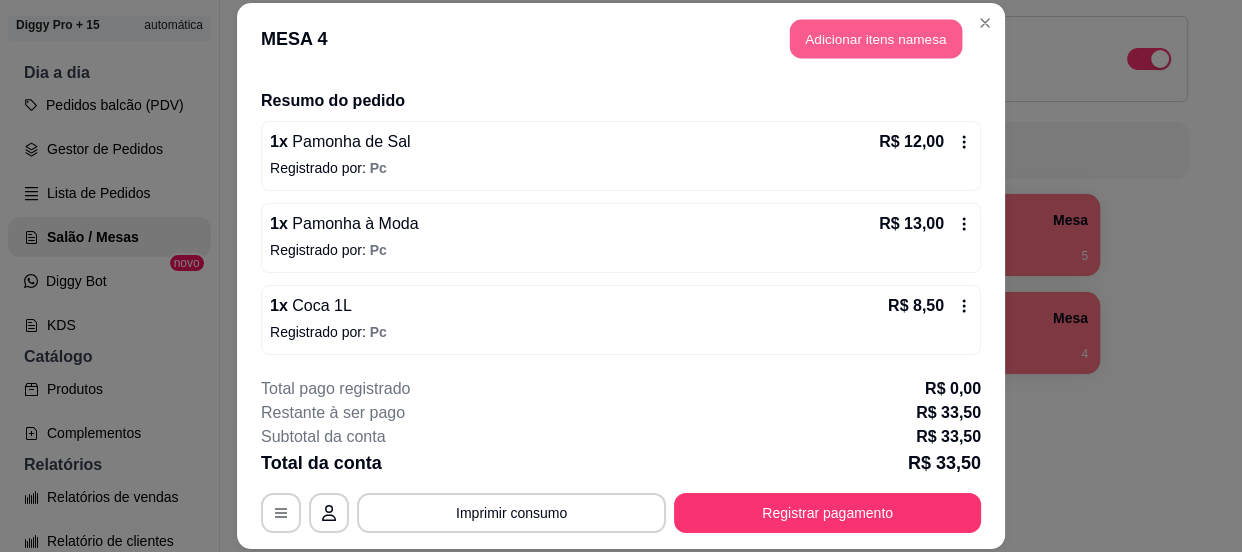 click on "Adicionar itens na  mesa" at bounding box center [876, 38] 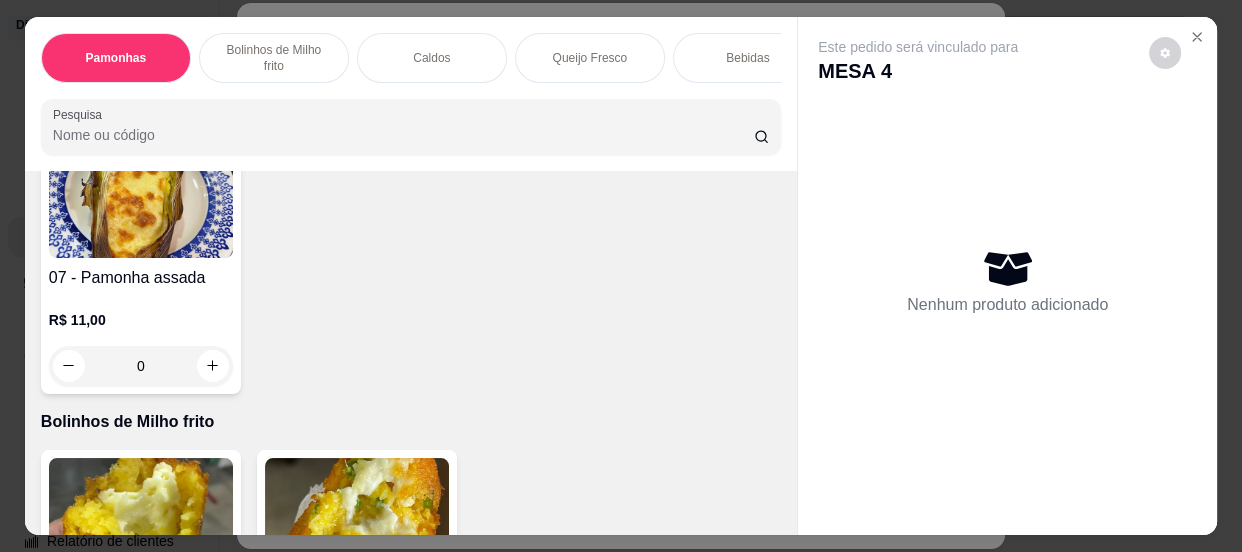 scroll, scrollTop: 1000, scrollLeft: 0, axis: vertical 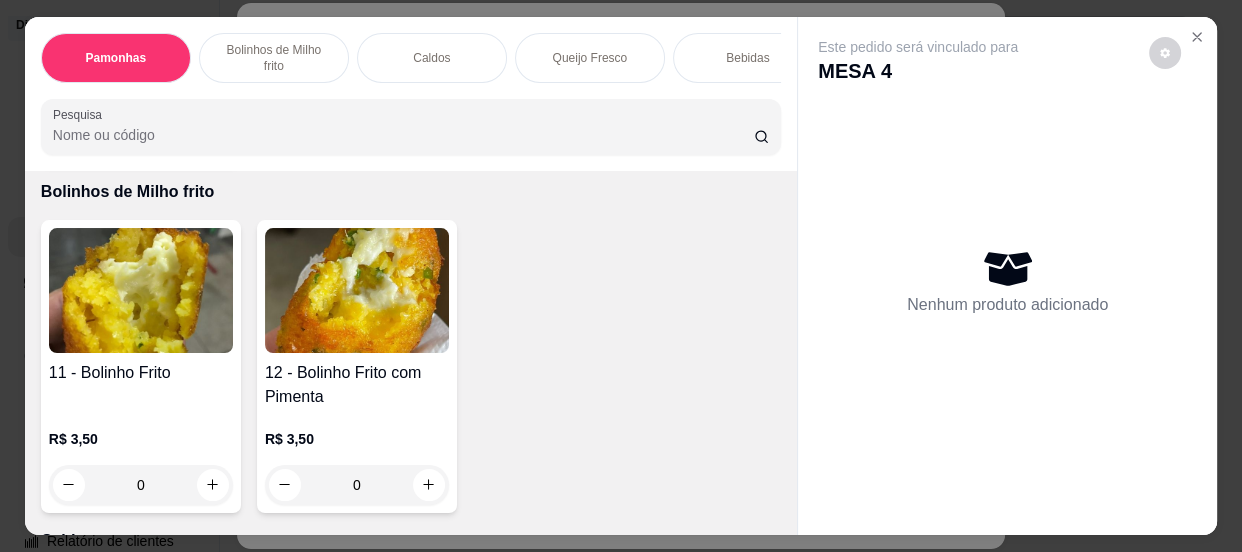 click on "0" at bounding box center [357, 485] 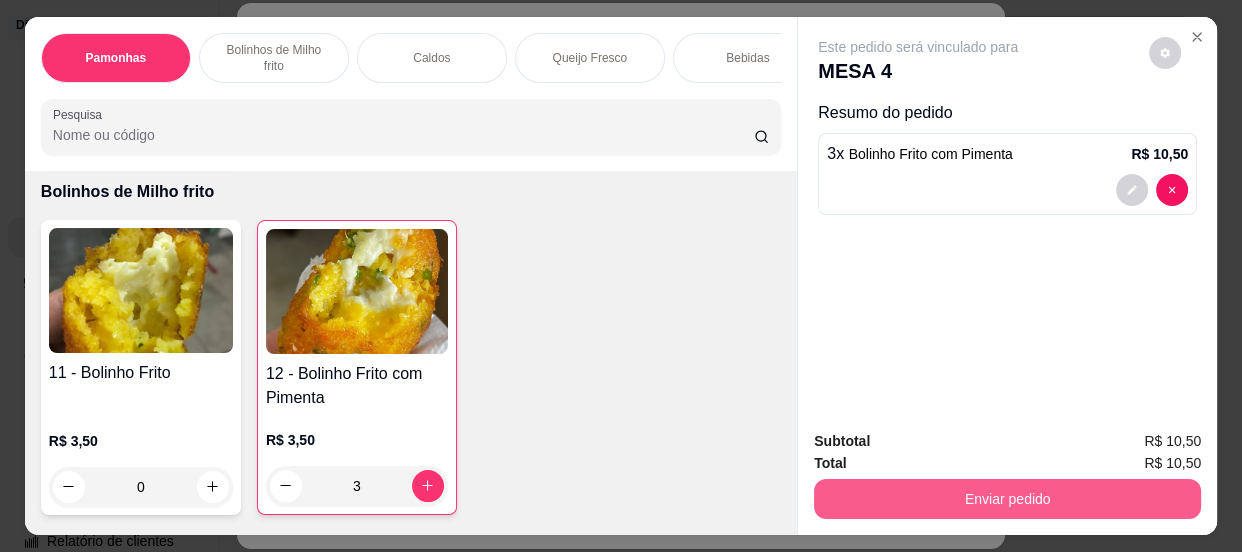 type on "3" 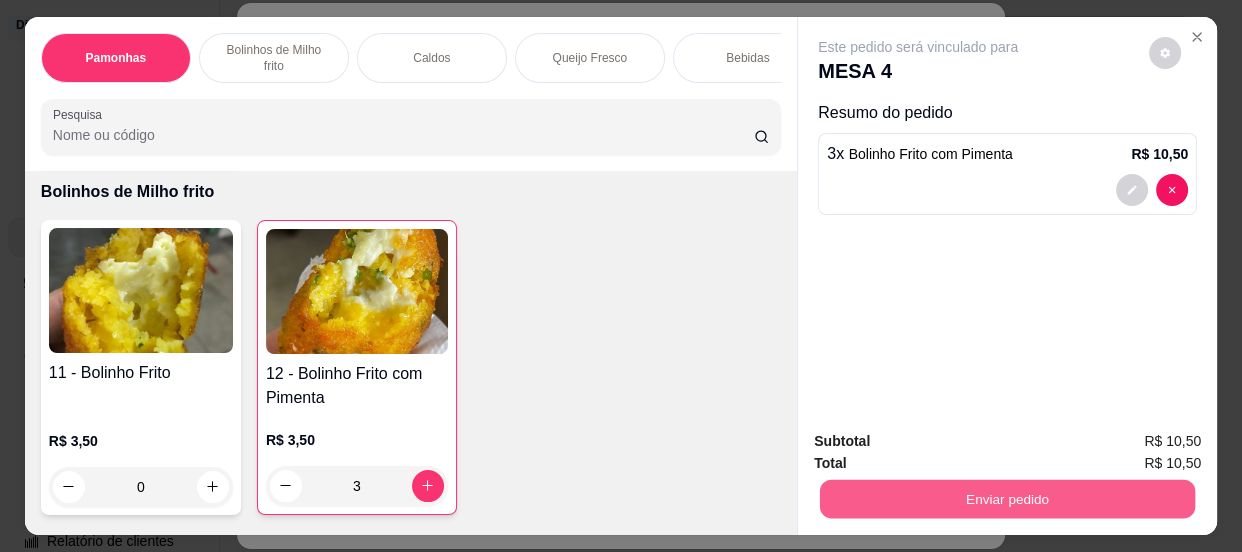 click on "Enviar pedido" at bounding box center (1007, 499) 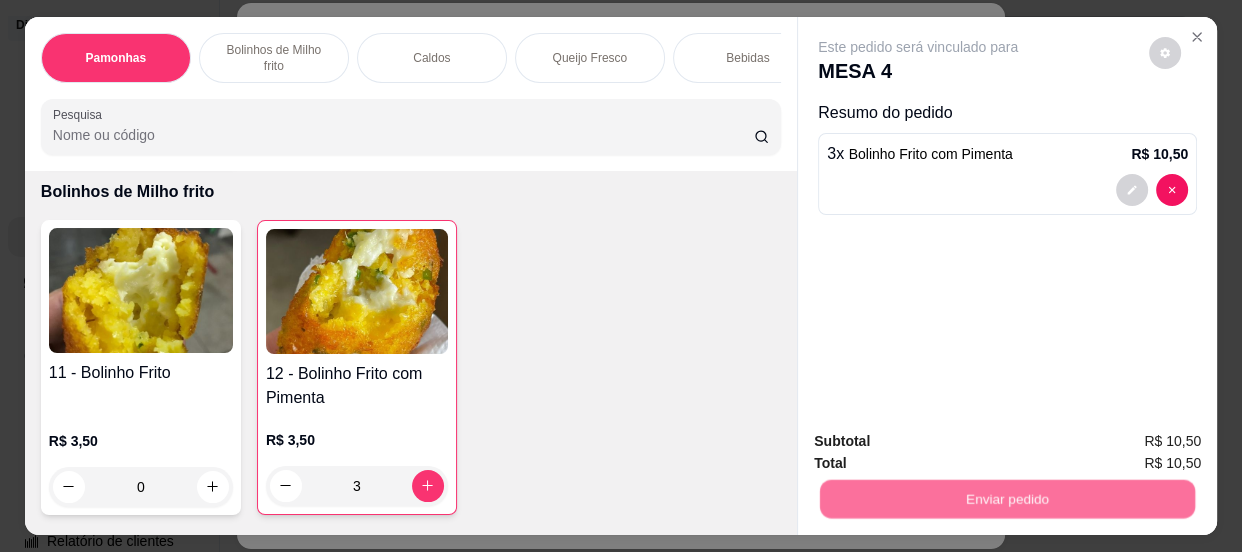 click on "Não registrar e enviar pedido" at bounding box center (942, 443) 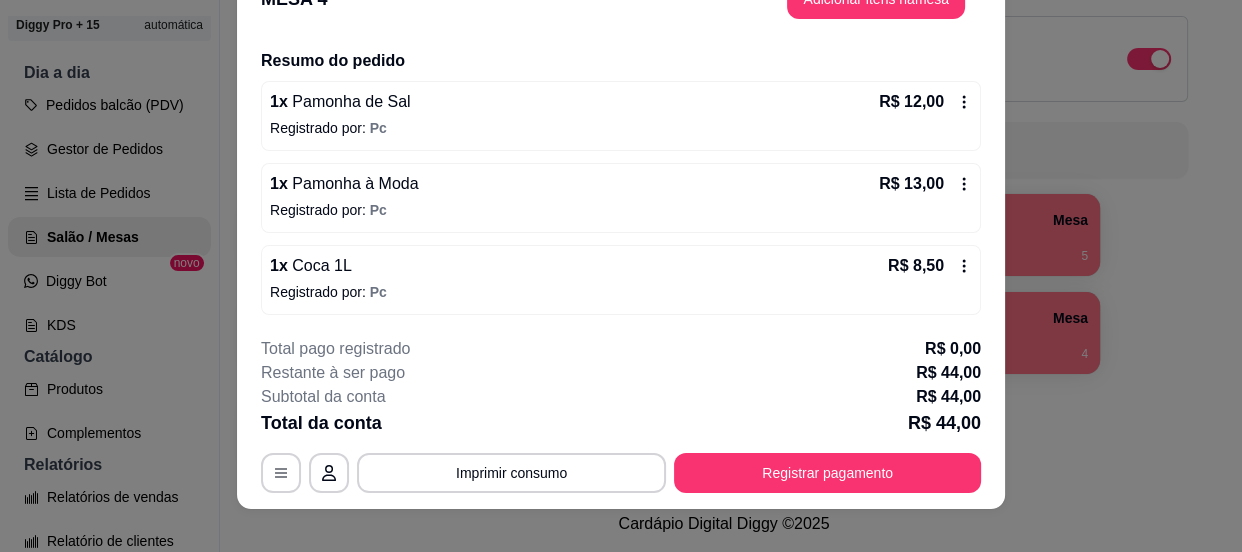 scroll, scrollTop: 60, scrollLeft: 0, axis: vertical 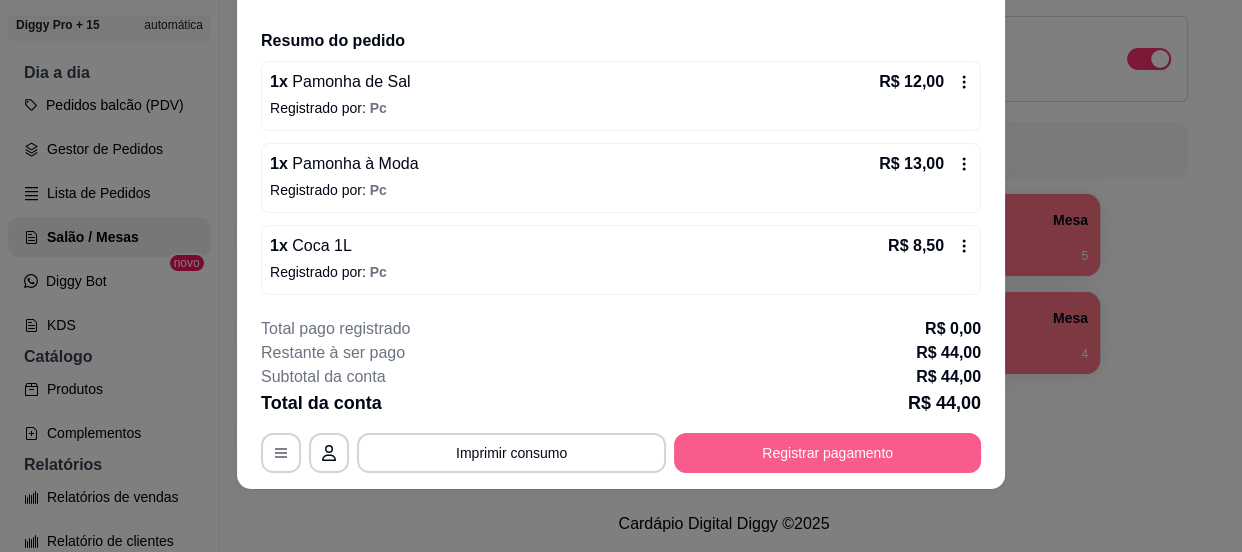click on "Registrar pagamento" at bounding box center [827, 453] 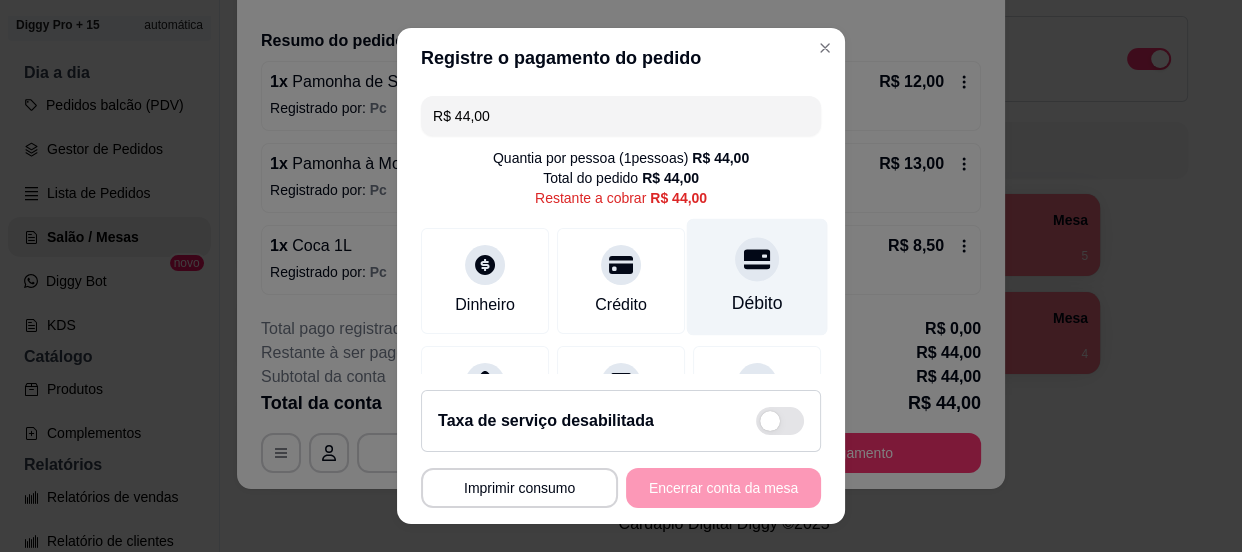 click 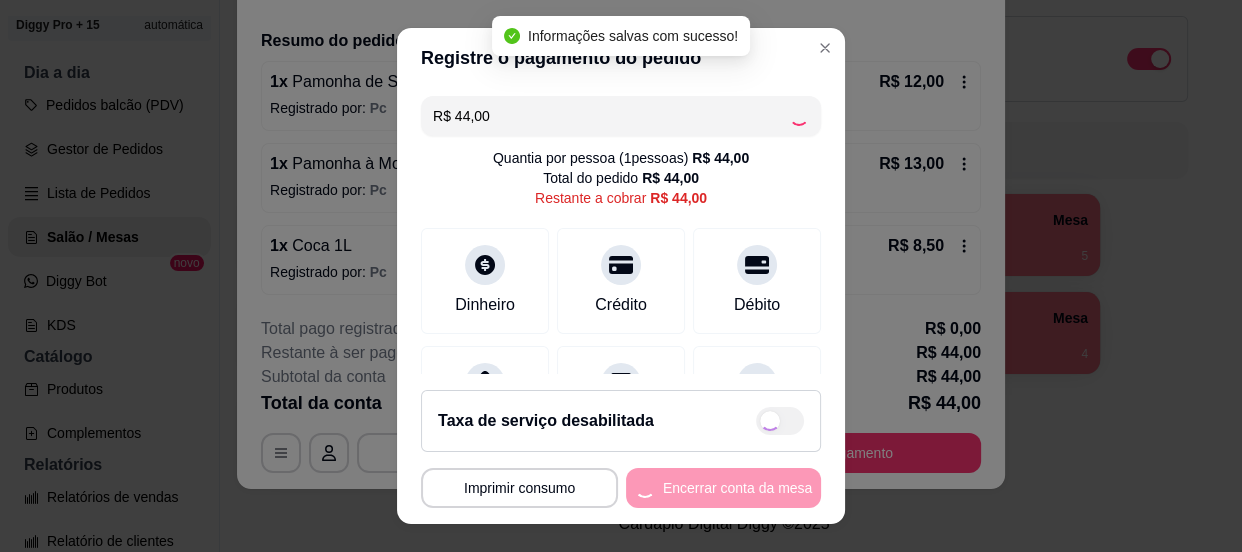 type on "R$ 0,00" 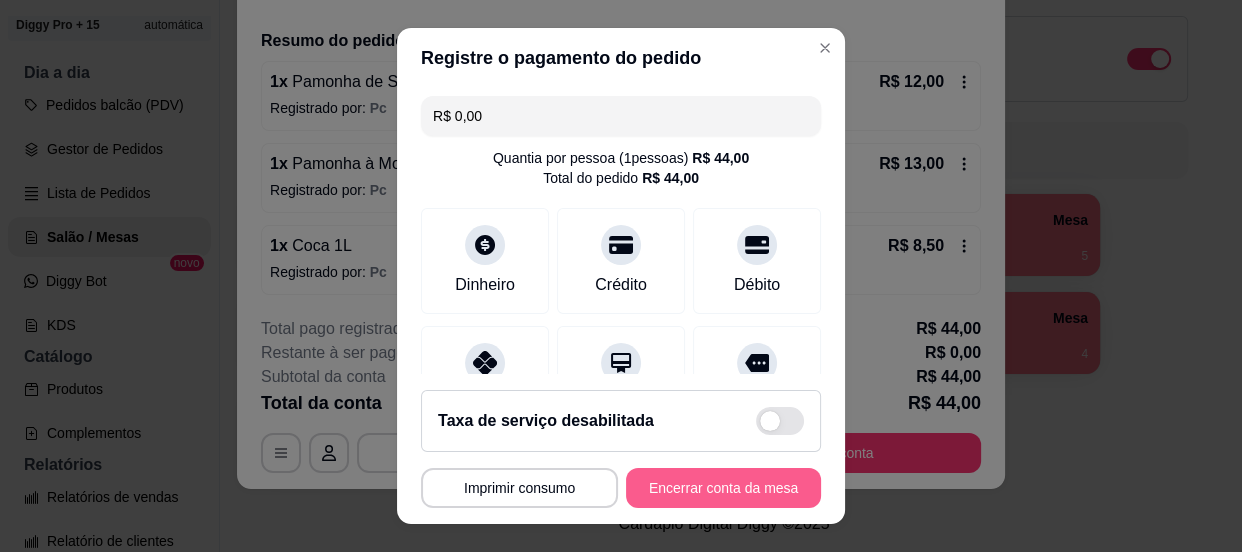 click on "Encerrar conta da mesa" at bounding box center (723, 488) 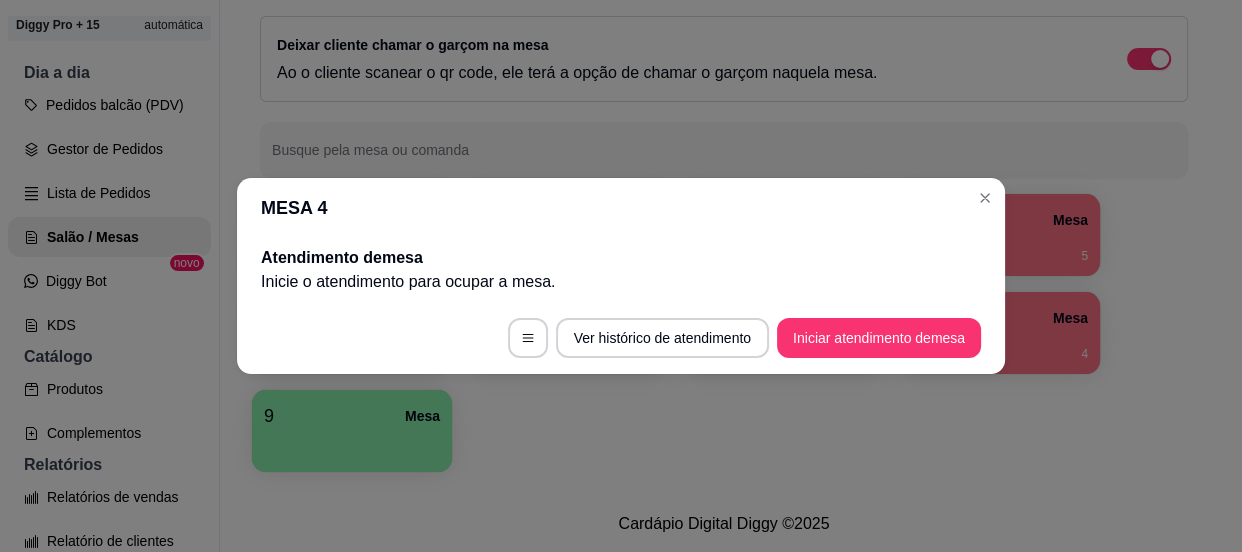 scroll, scrollTop: 0, scrollLeft: 0, axis: both 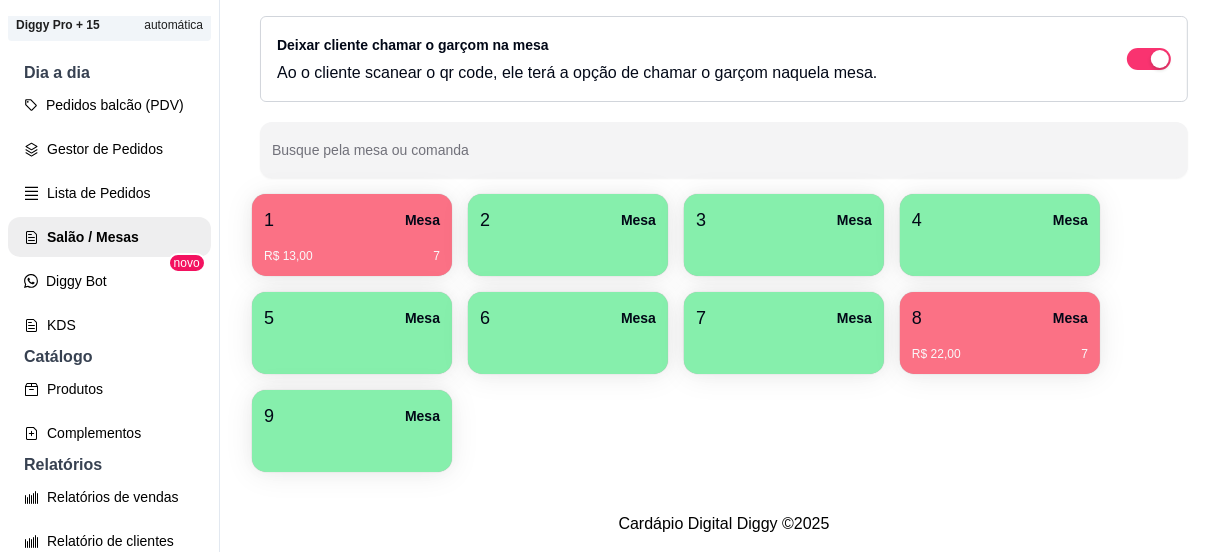 click on "1 Mesa" at bounding box center [352, 220] 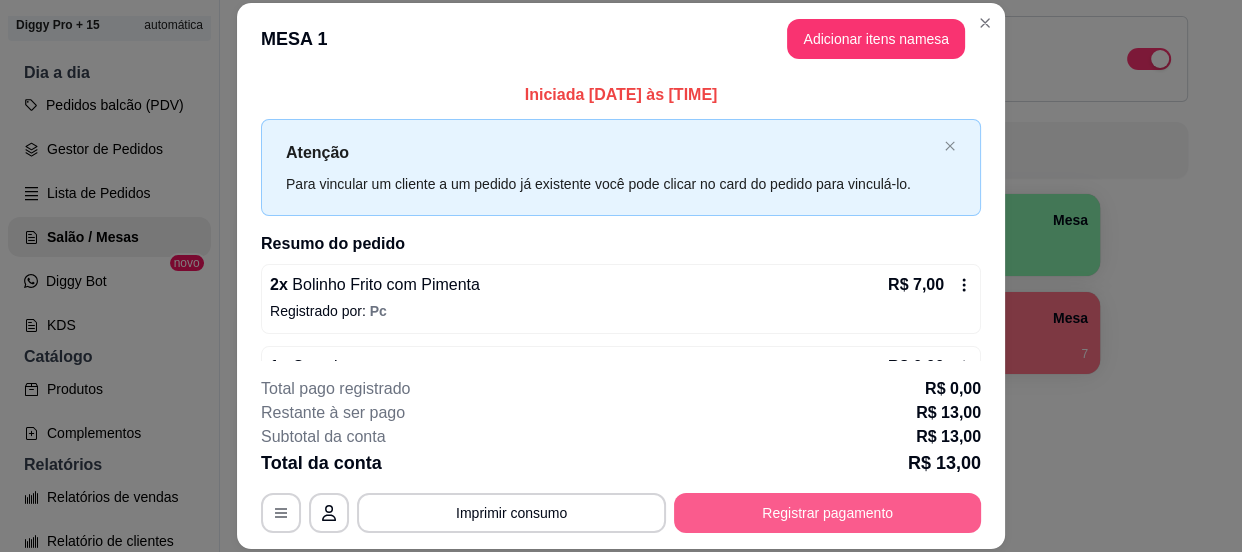 click on "Registrar pagamento" at bounding box center [827, 513] 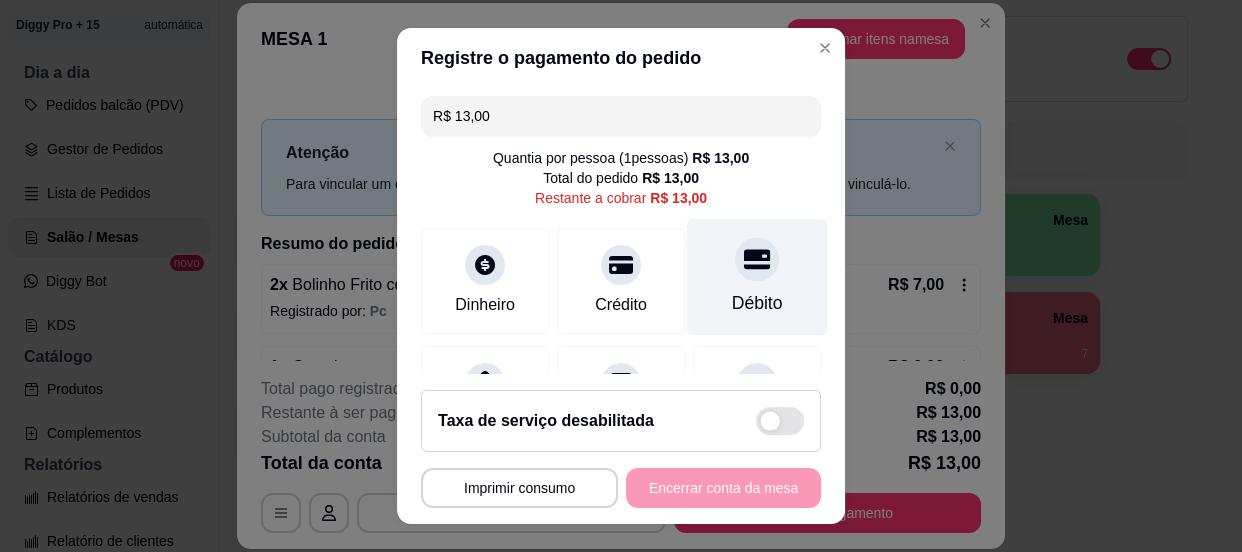 click 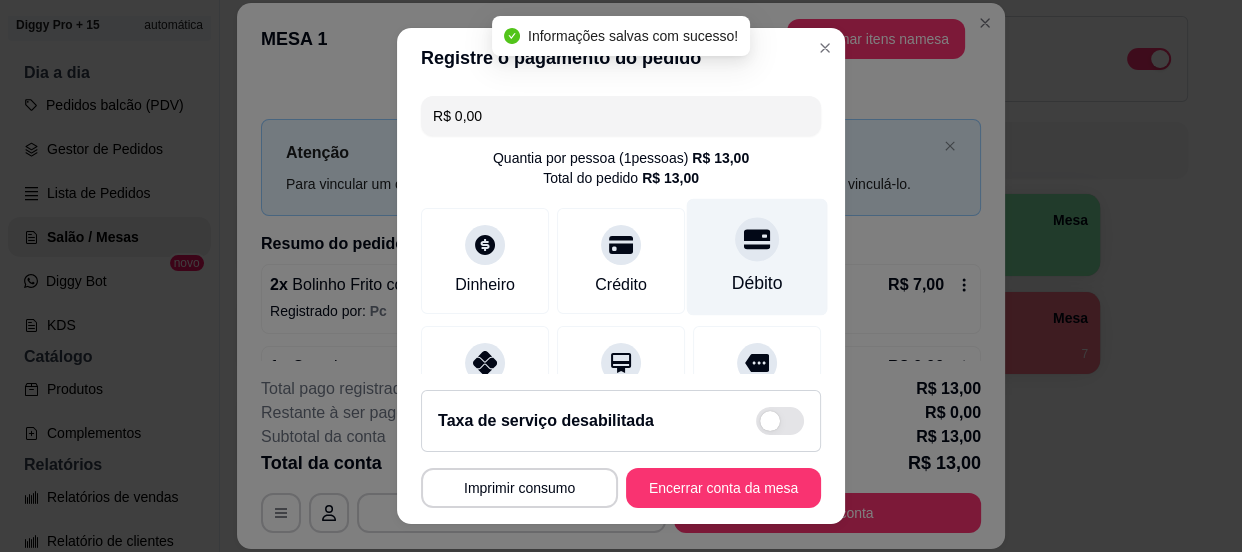 type on "R$ 0,00" 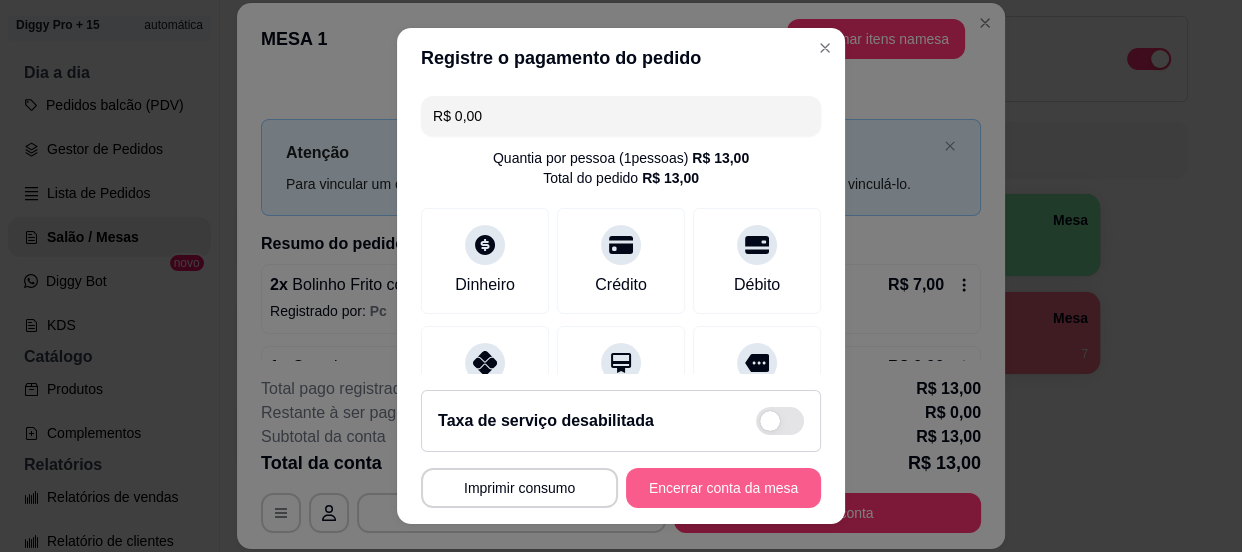 click on "Encerrar conta da mesa" at bounding box center [723, 488] 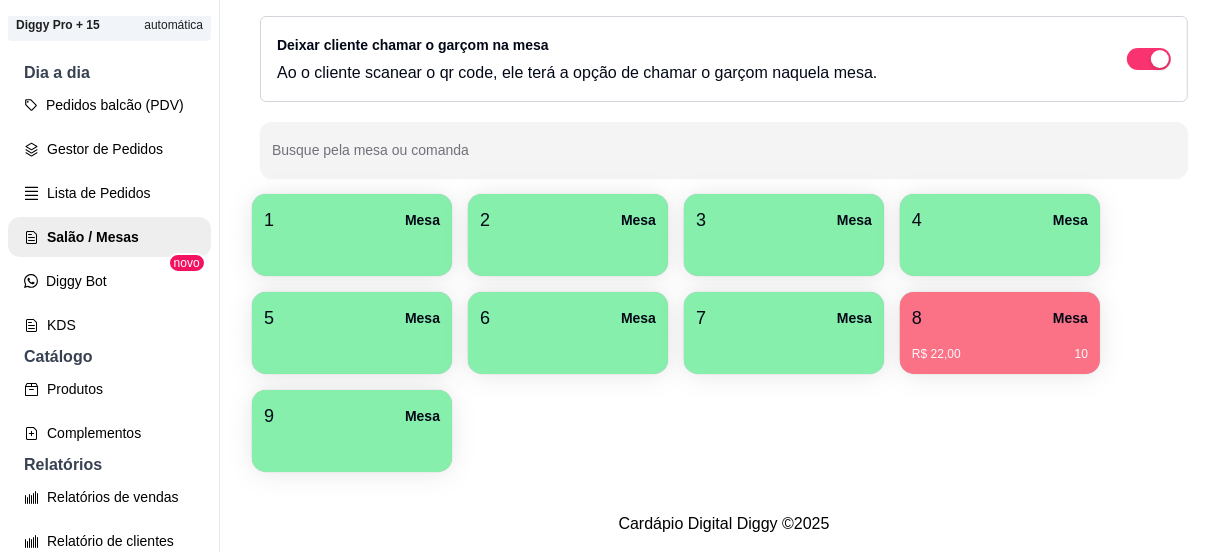click on "8 Mesa" at bounding box center [1000, 318] 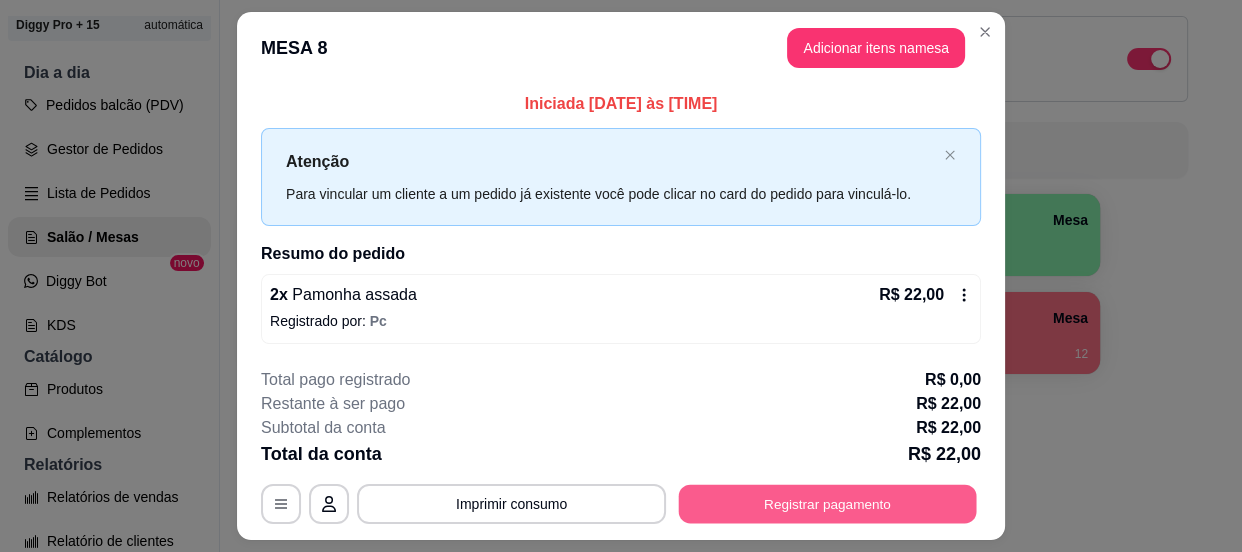 click on "Registrar pagamento" at bounding box center [828, 503] 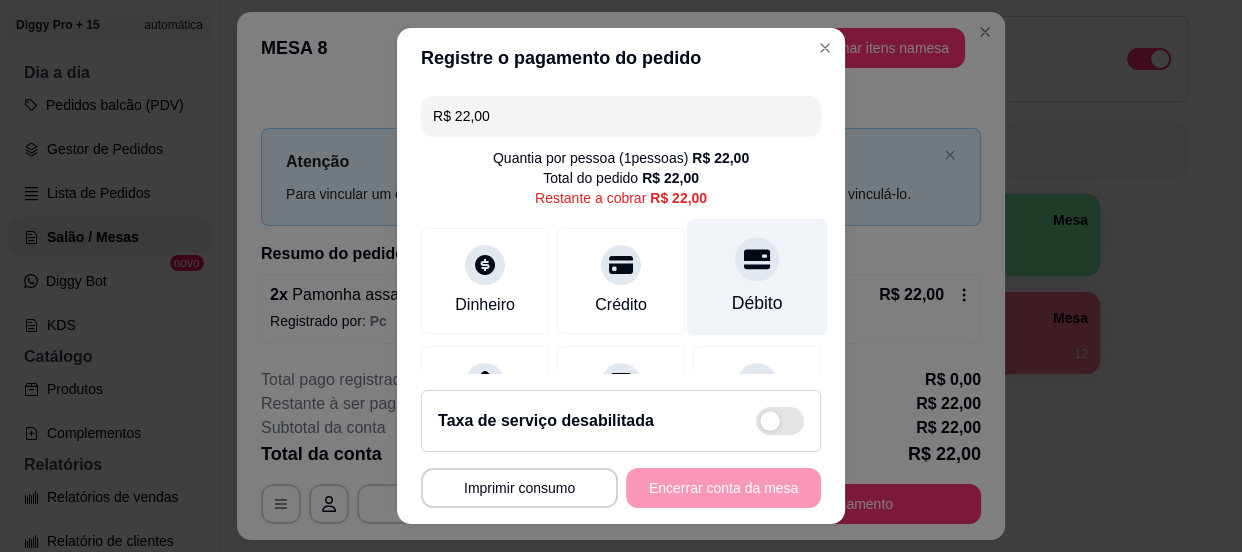 click at bounding box center [757, 259] 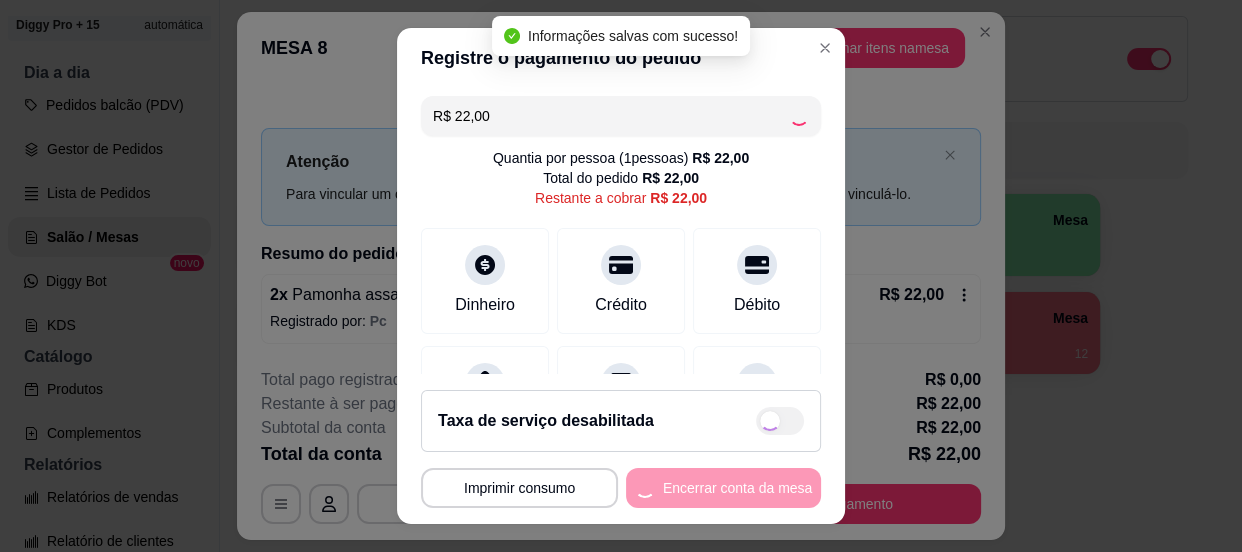 type on "R$ 0,00" 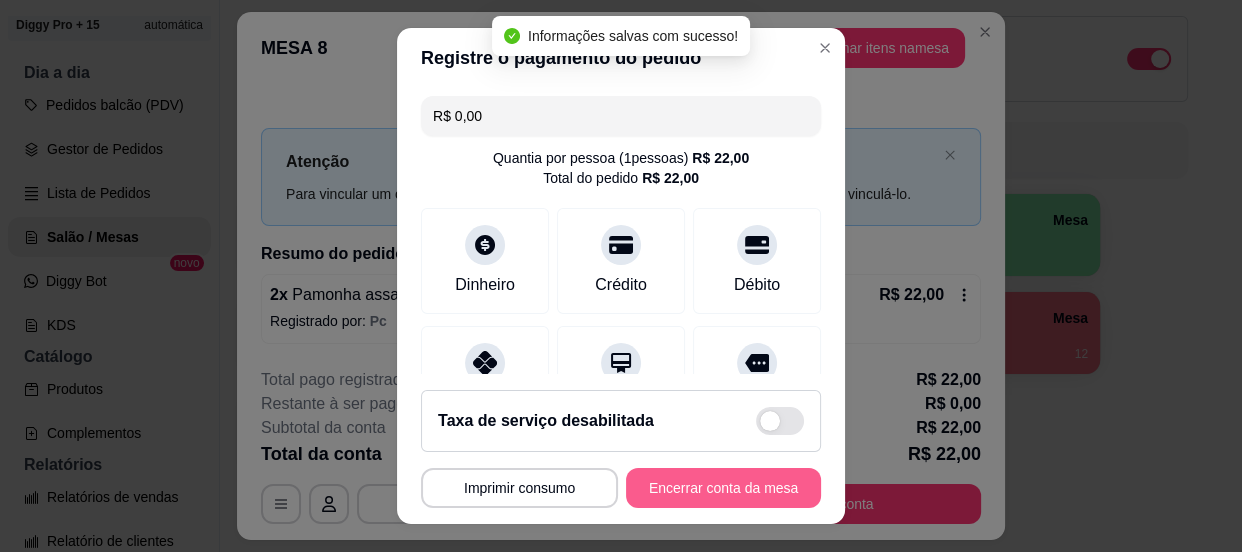 click on "Encerrar conta da mesa" at bounding box center (723, 488) 